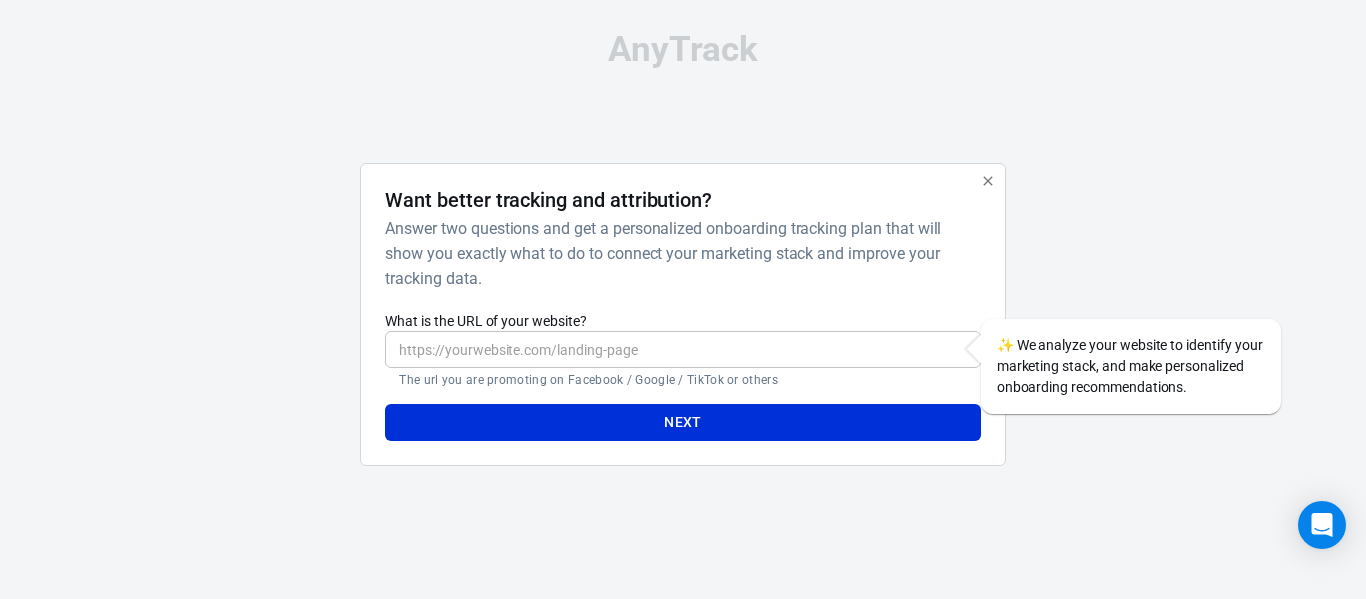 scroll, scrollTop: 0, scrollLeft: 0, axis: both 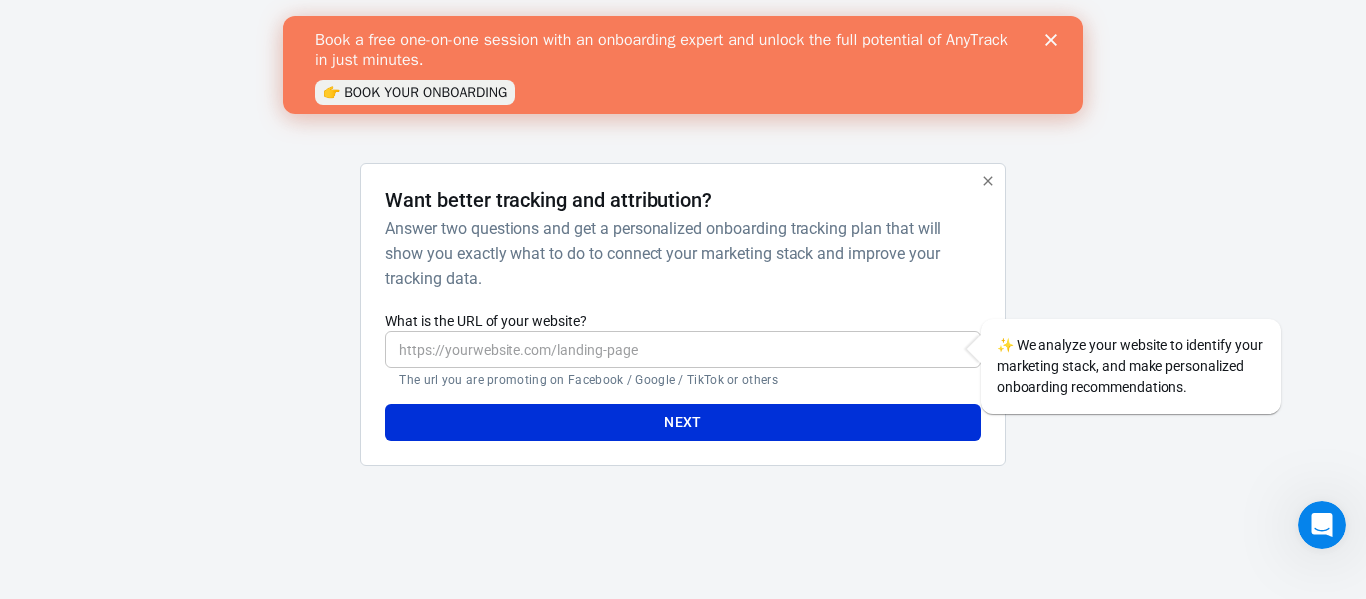 click on "What is the URL of your website?" at bounding box center (682, 349) 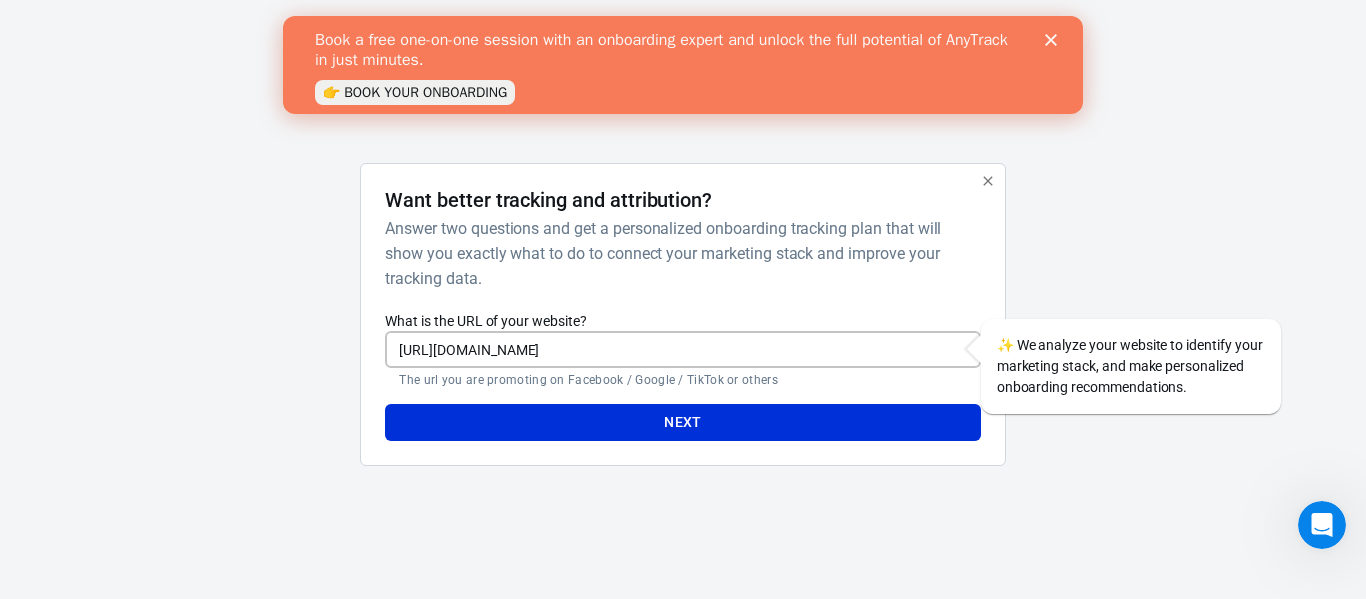 drag, startPoint x: 601, startPoint y: 346, endPoint x: 890, endPoint y: 356, distance: 289.17297 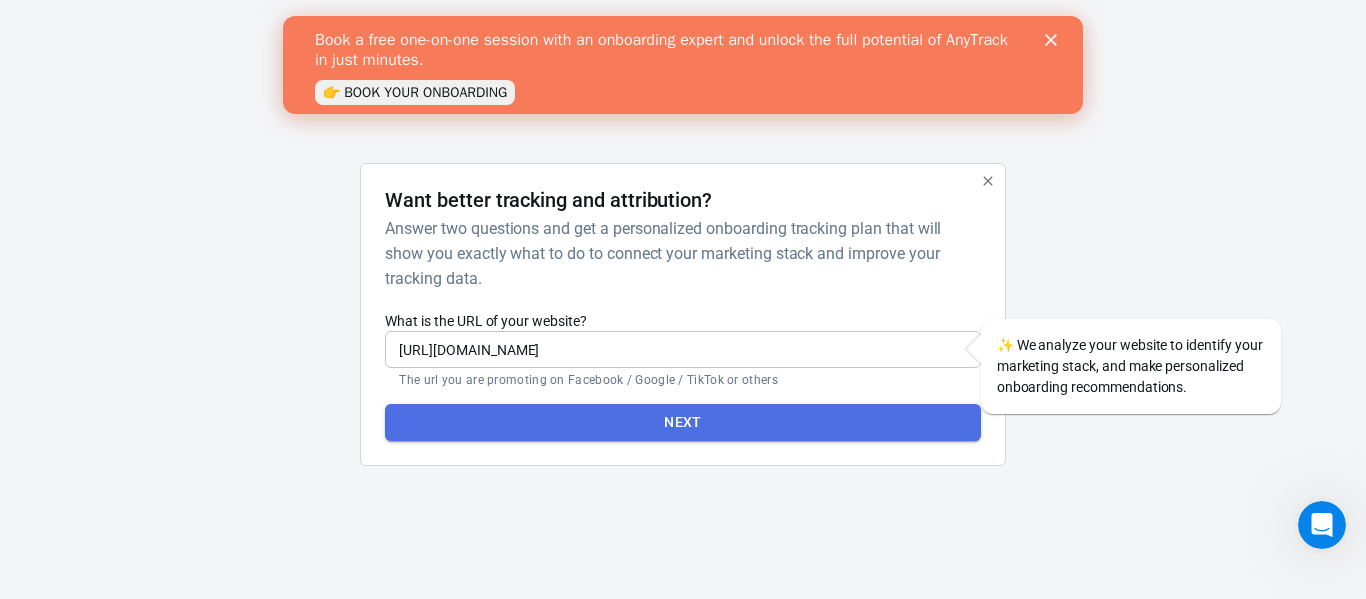 click on "Next" at bounding box center (682, 422) 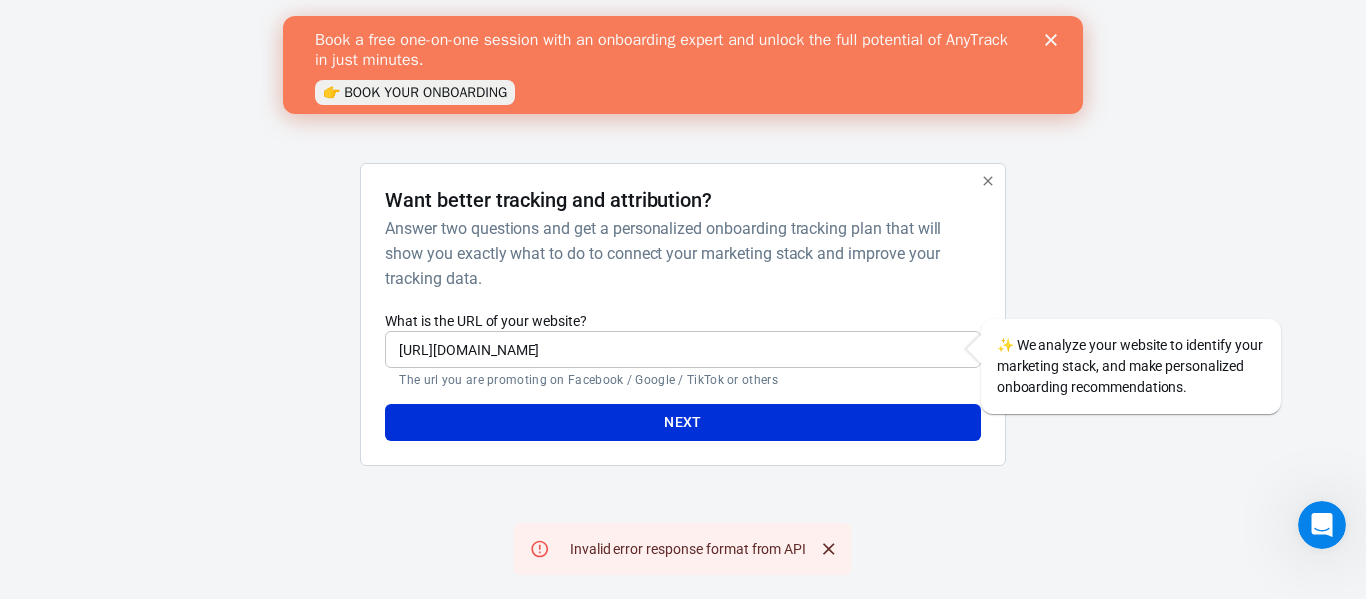 click on "[URL][DOMAIN_NAME]" at bounding box center (682, 349) 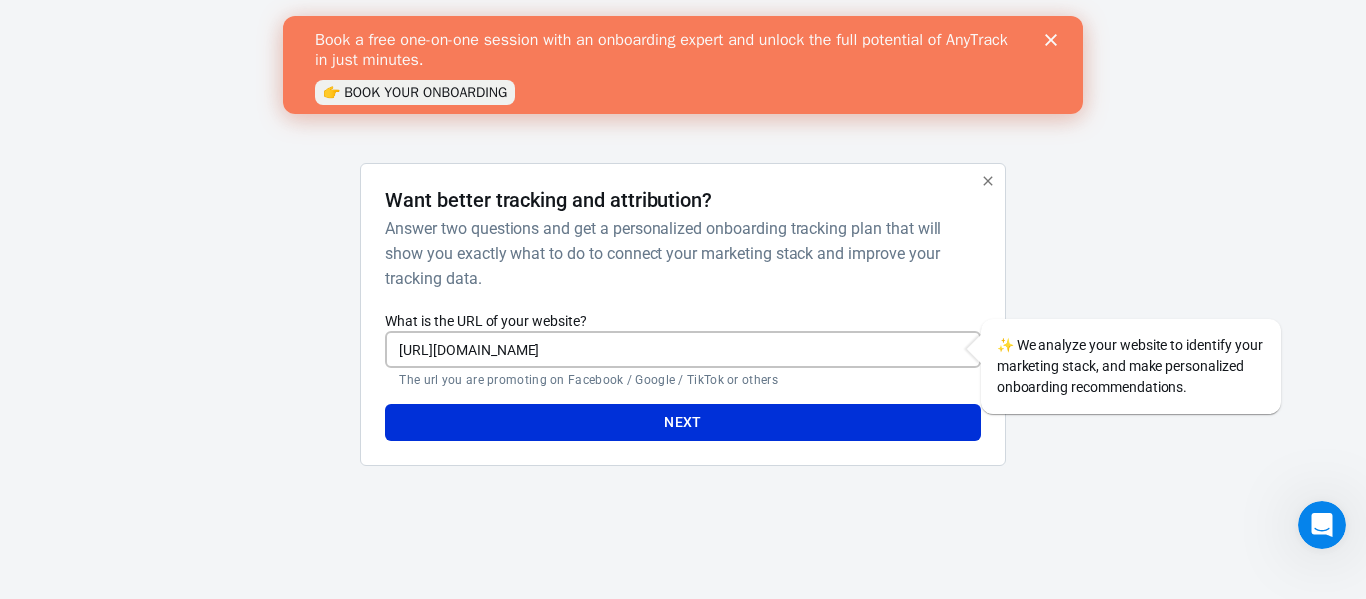 click on "[URL][DOMAIN_NAME]" at bounding box center (682, 349) 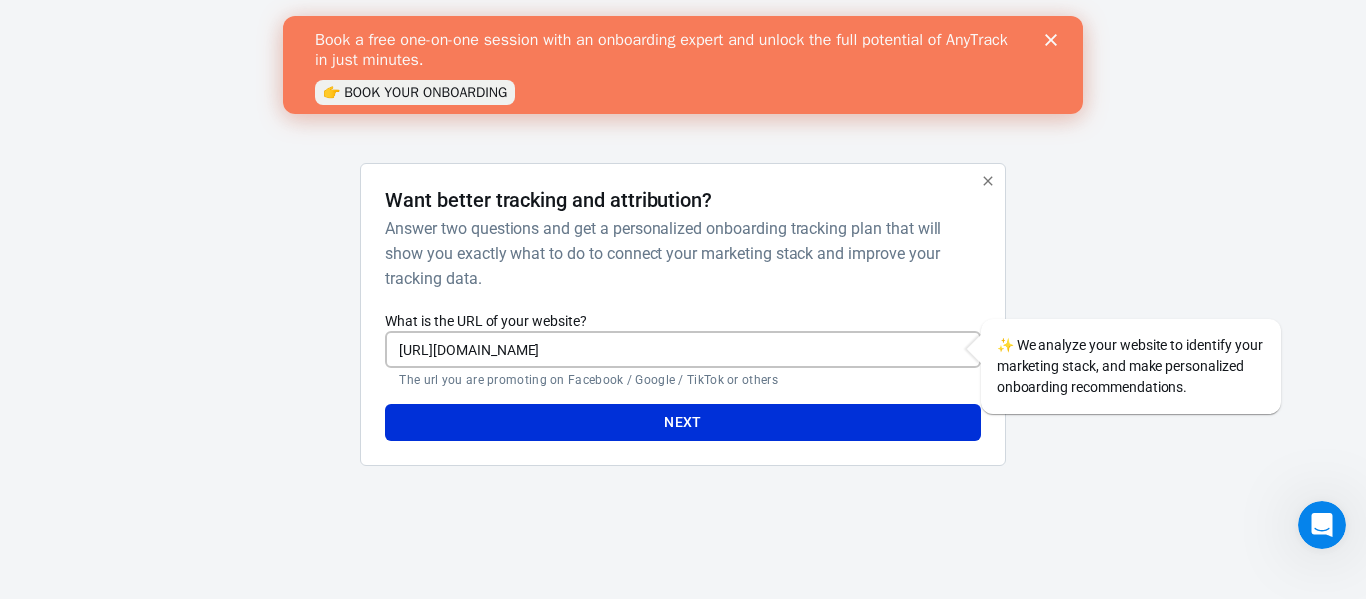 click on "[URL][DOMAIN_NAME]" at bounding box center [682, 349] 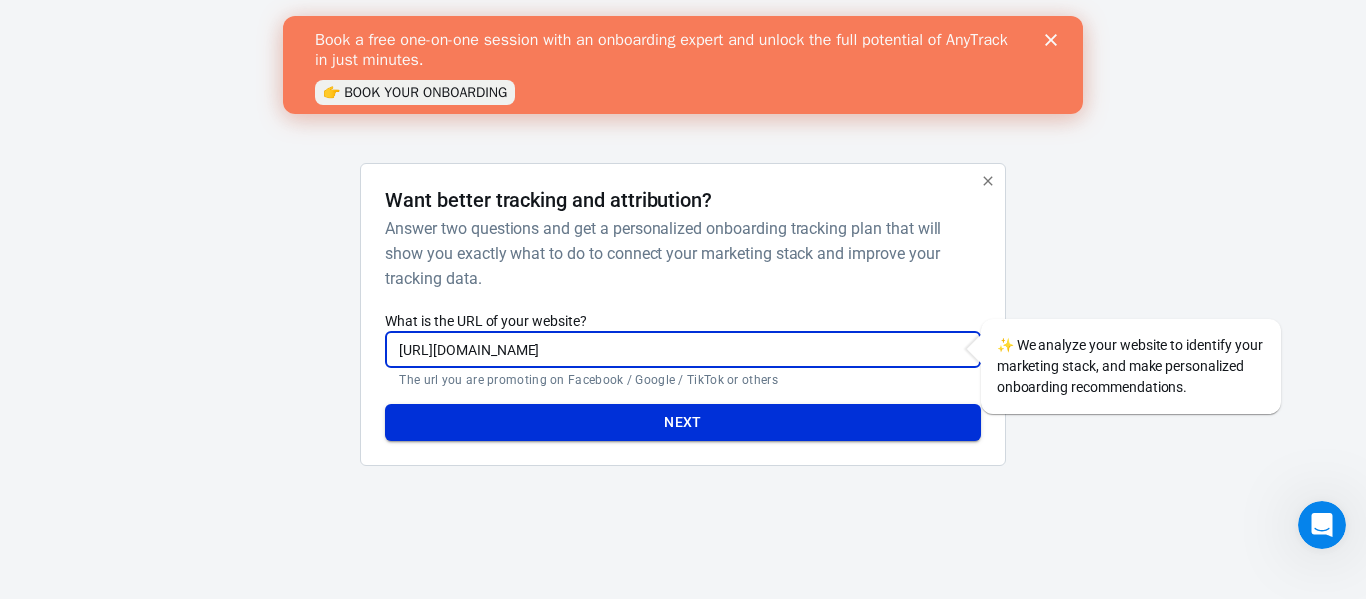 type on "[URL][DOMAIN_NAME]" 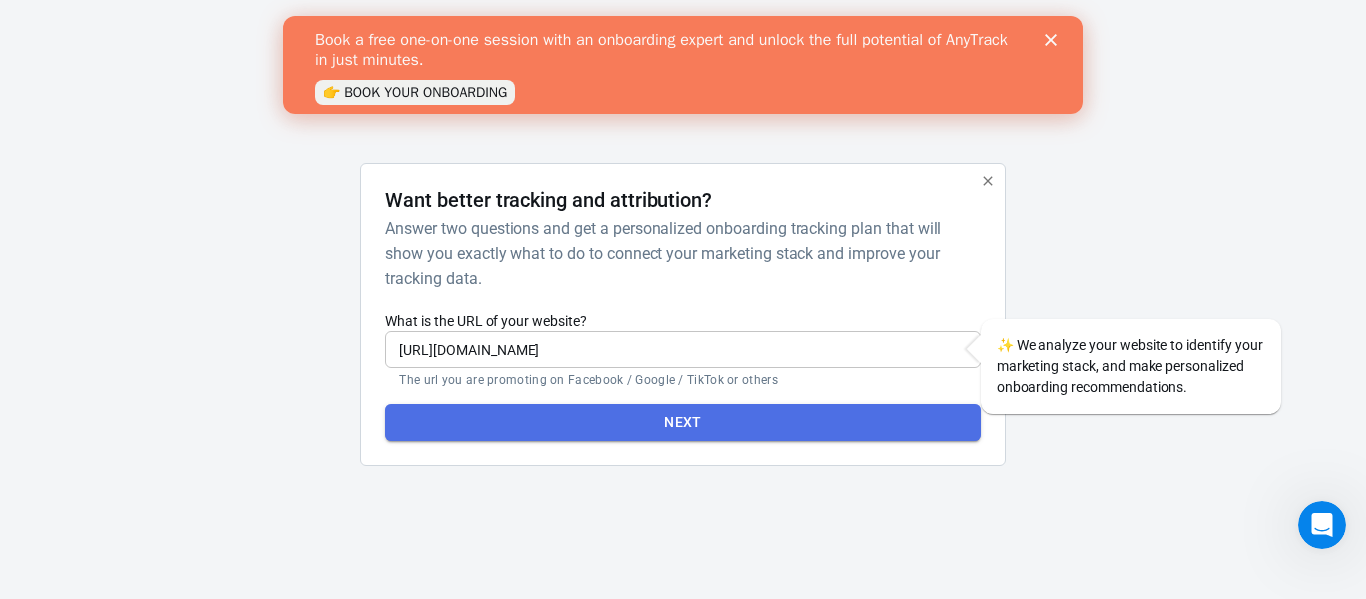 click on "Next" at bounding box center (683, 422) 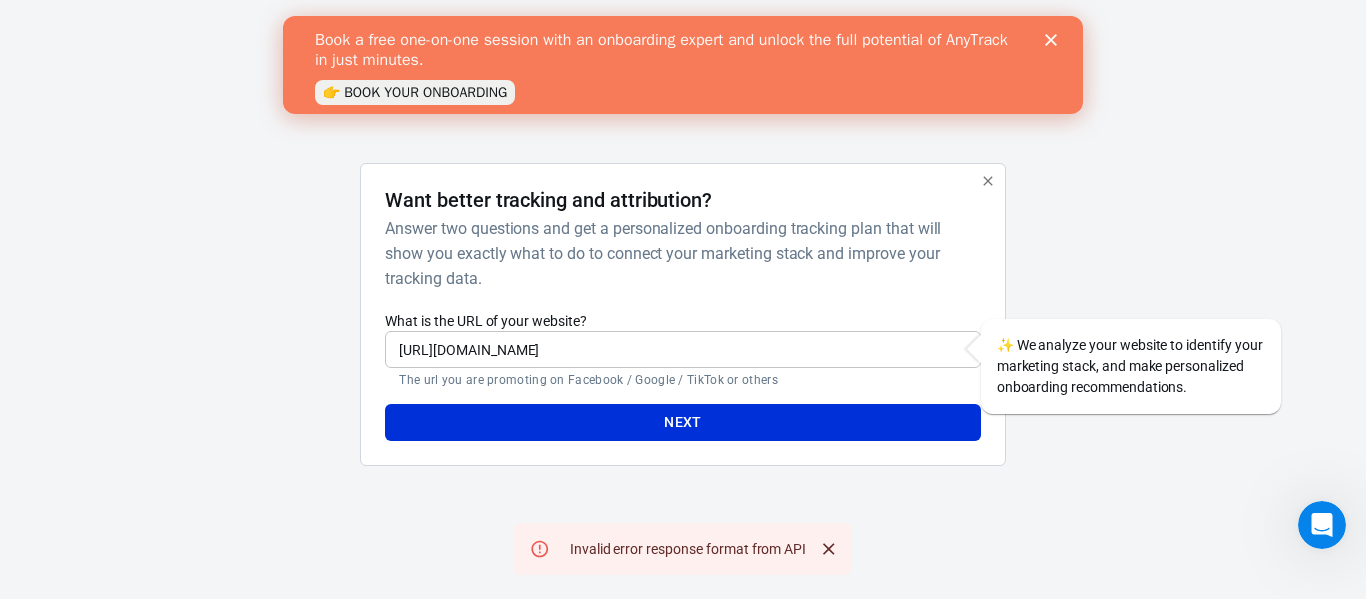 click on "Book a free one-on-one session with an onboarding expert and unlock the full potential of AnyTrack in just minutes. 👉 BOOK YOUR ONBOARDING" at bounding box center (683, 65) 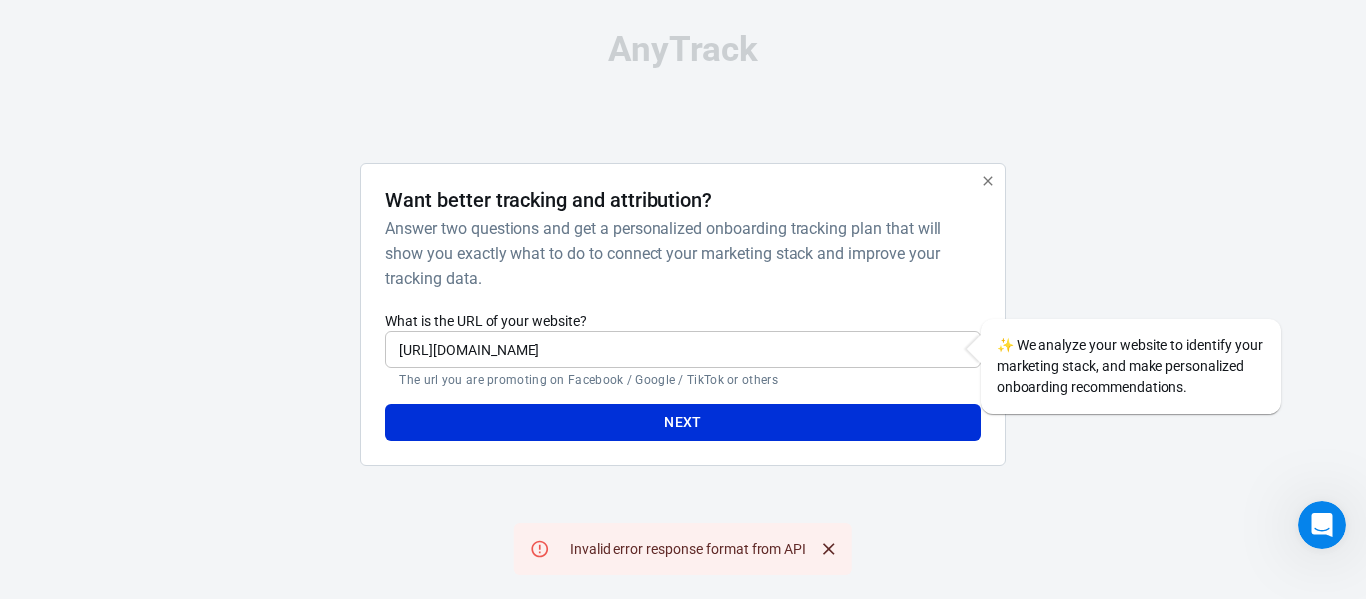 click on "[URL][DOMAIN_NAME]" at bounding box center (682, 349) 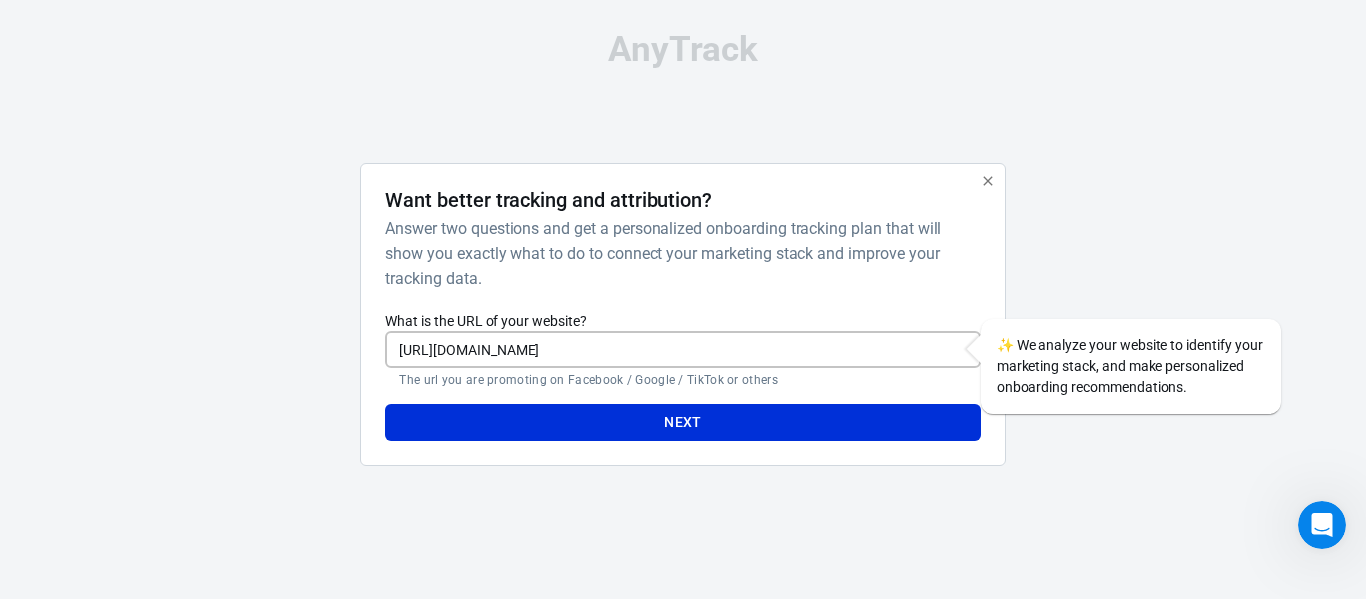 click on "[URL][DOMAIN_NAME]" at bounding box center [682, 349] 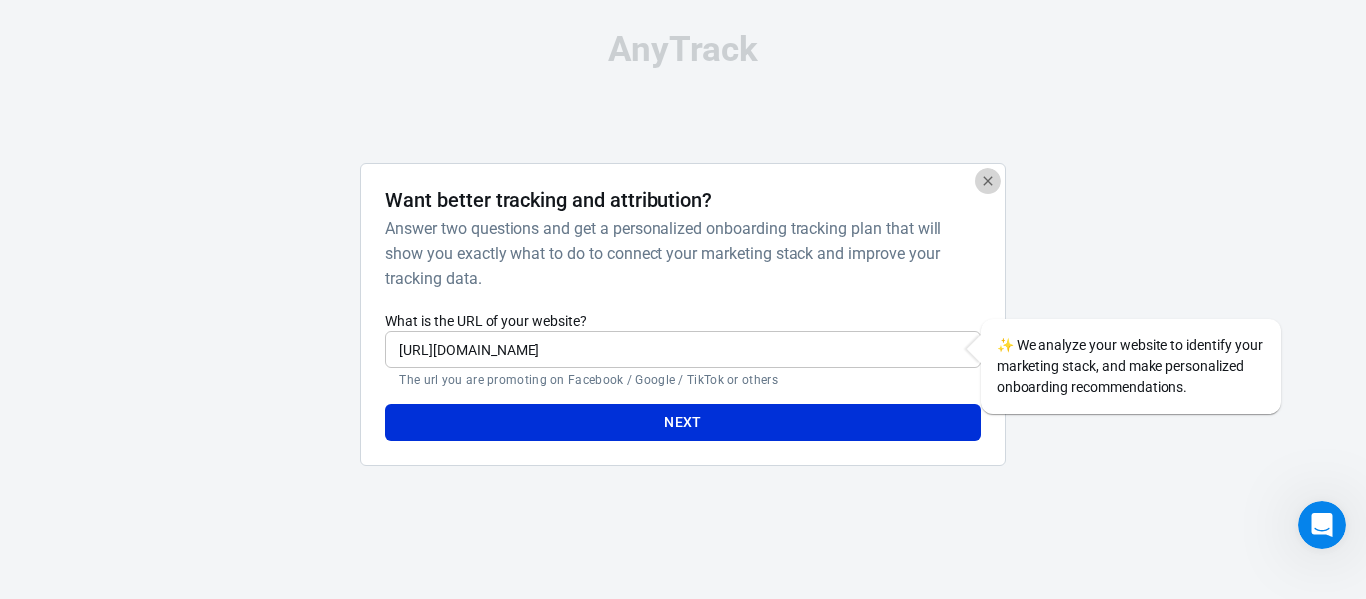 click 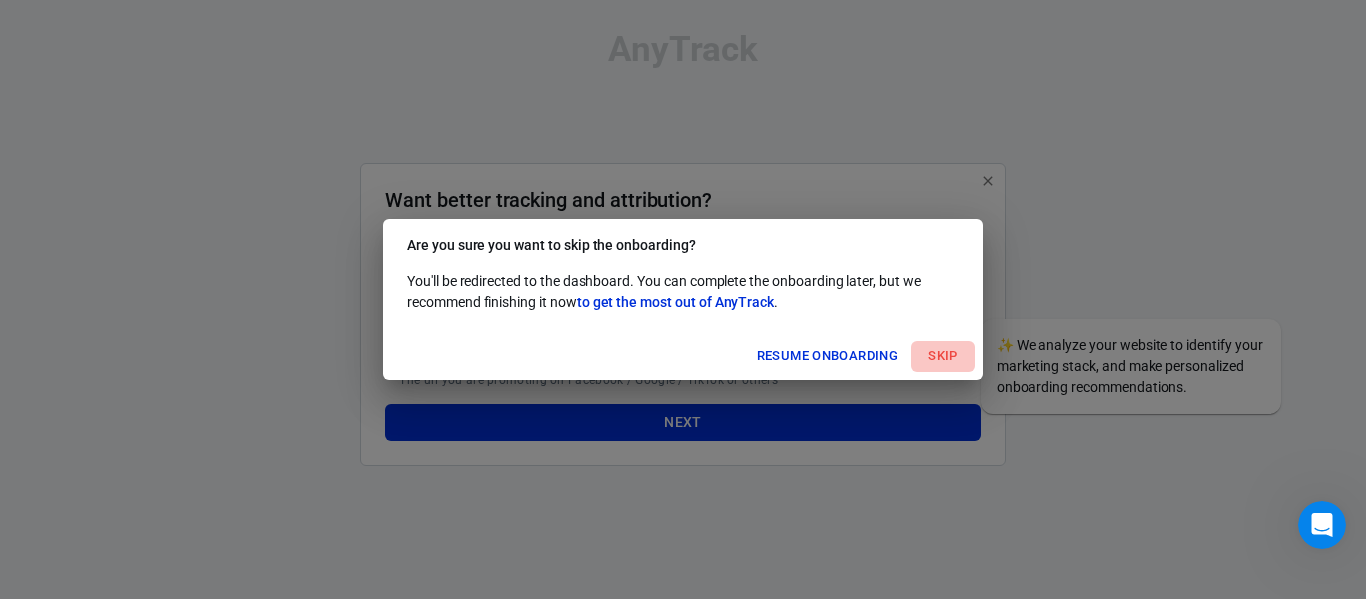 click on "Skip" at bounding box center (943, 356) 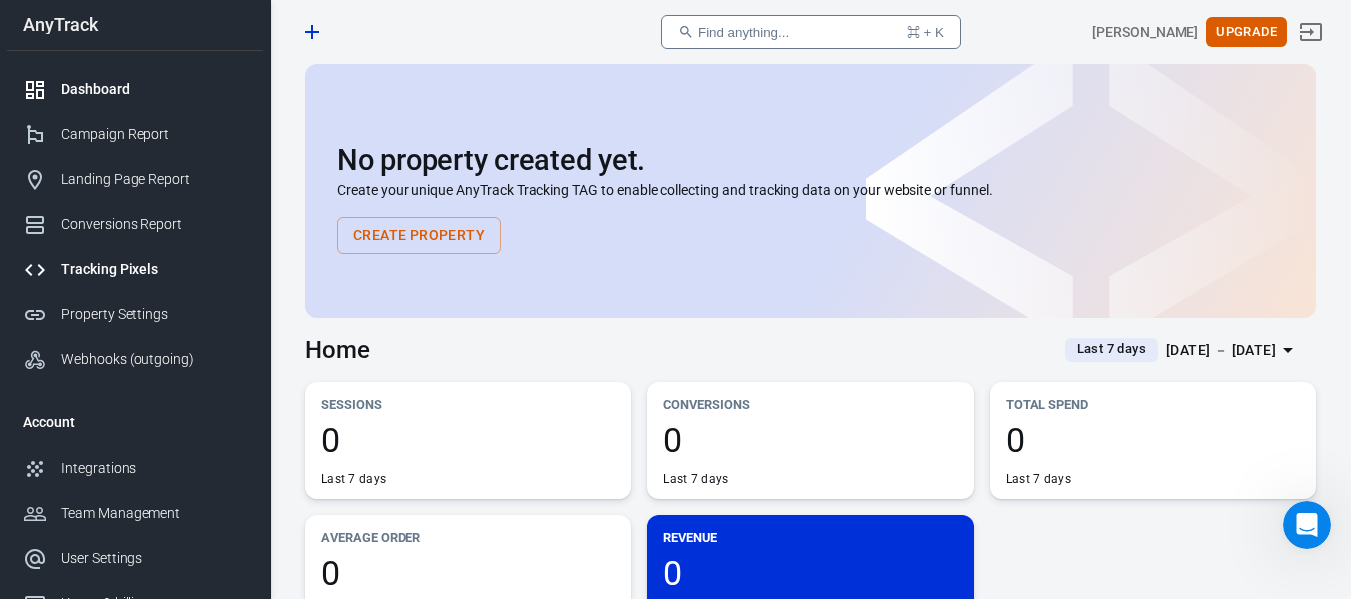 click on "Tracking Pixels" at bounding box center (135, 269) 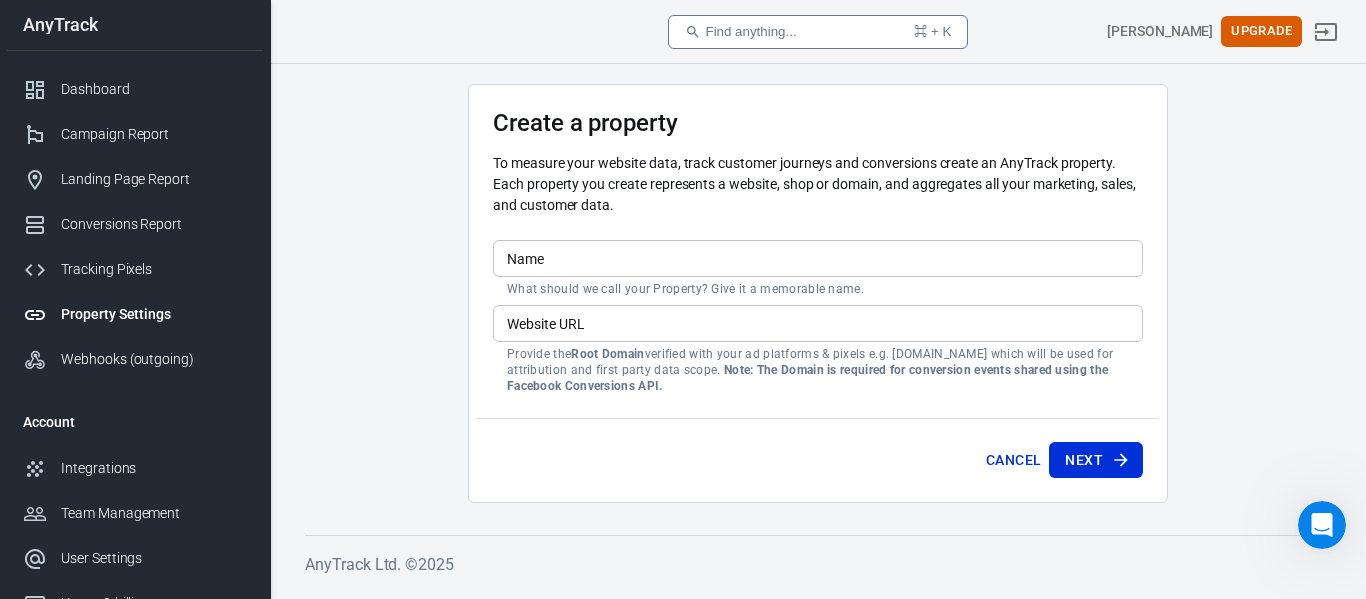 click on "Website URL" at bounding box center [818, 323] 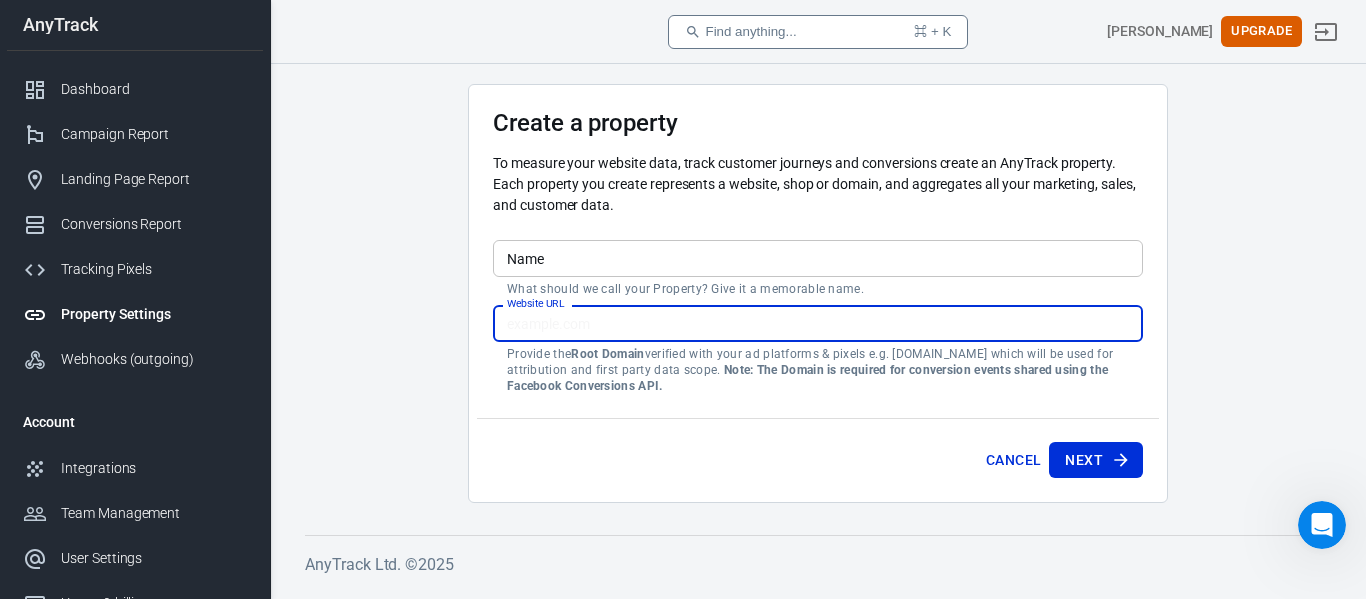 paste on "[URL][DOMAIN_NAME]" 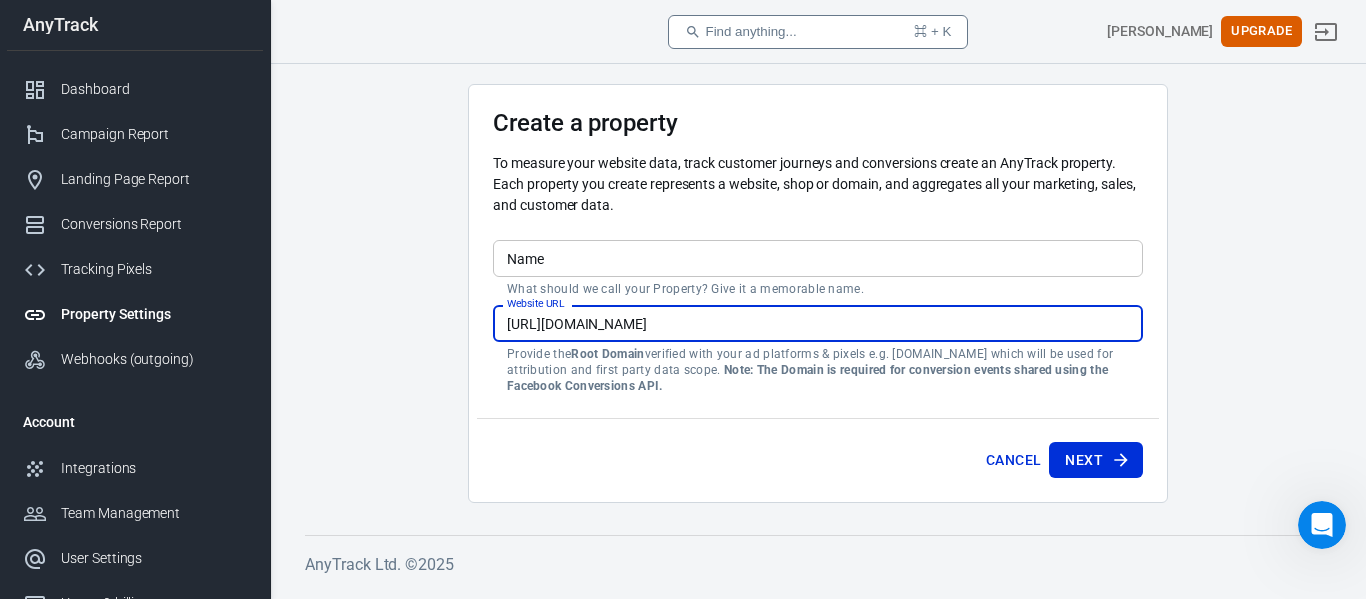 type on "[URL][DOMAIN_NAME]" 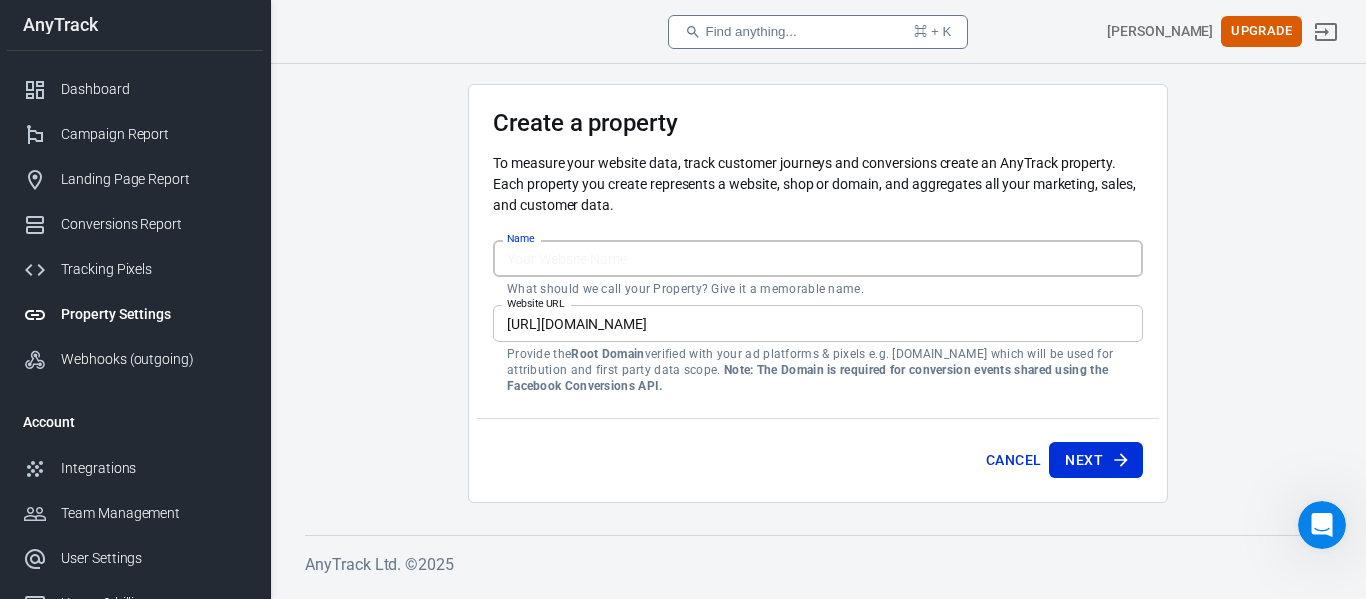 click on "Name" at bounding box center (818, 258) 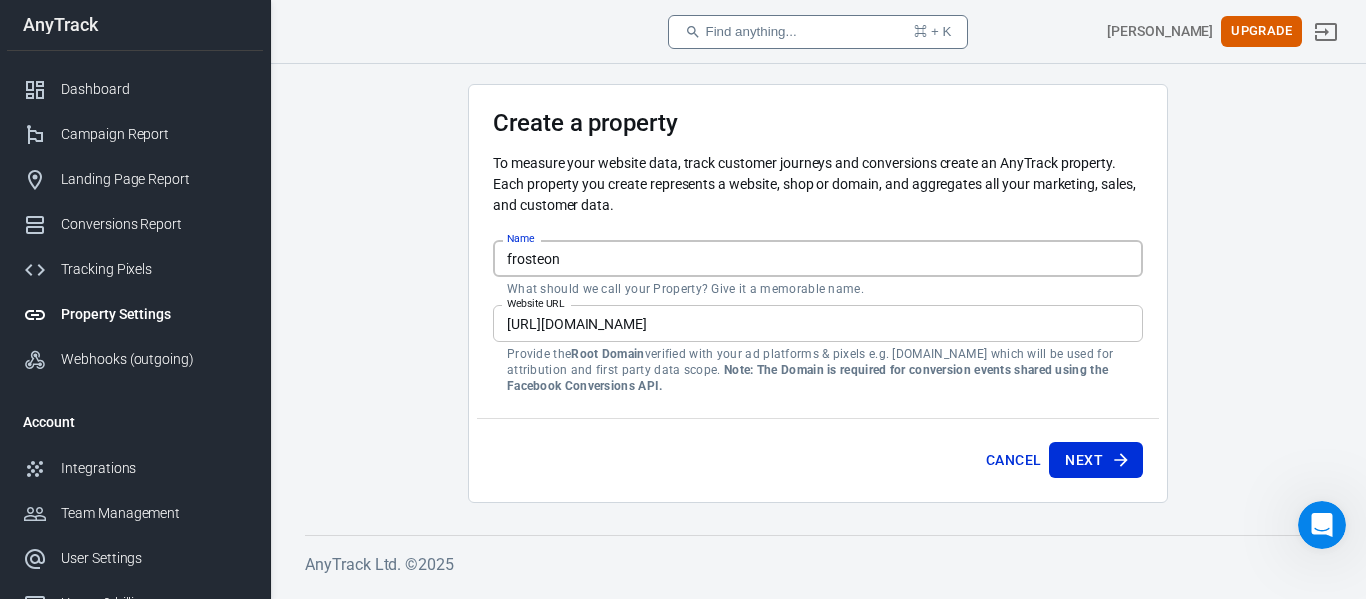 type on "frosteon" 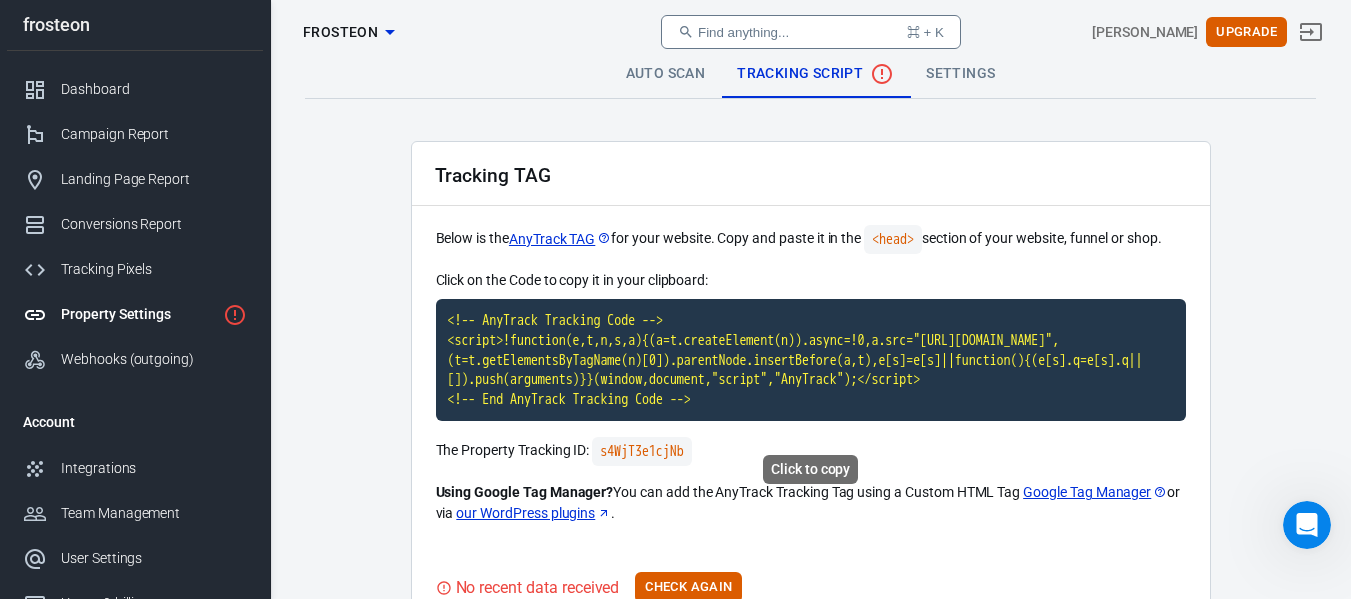 click on "<!-- AnyTrack Tracking Code -->
<script>!function(e,t,n,s,a){(a=t.createElement(n)).async=!0,a.src="[URL][DOMAIN_NAME]",(t=t.getElementsByTagName(n)[0]).parentNode.insertBefore(a,t),e[s]=e[s]||function(){(e[s].q=e[s].q||[]).push(arguments)}}(window,document,"script","AnyTrack");</script>
<!-- End AnyTrack Tracking Code -->" at bounding box center [811, 360] 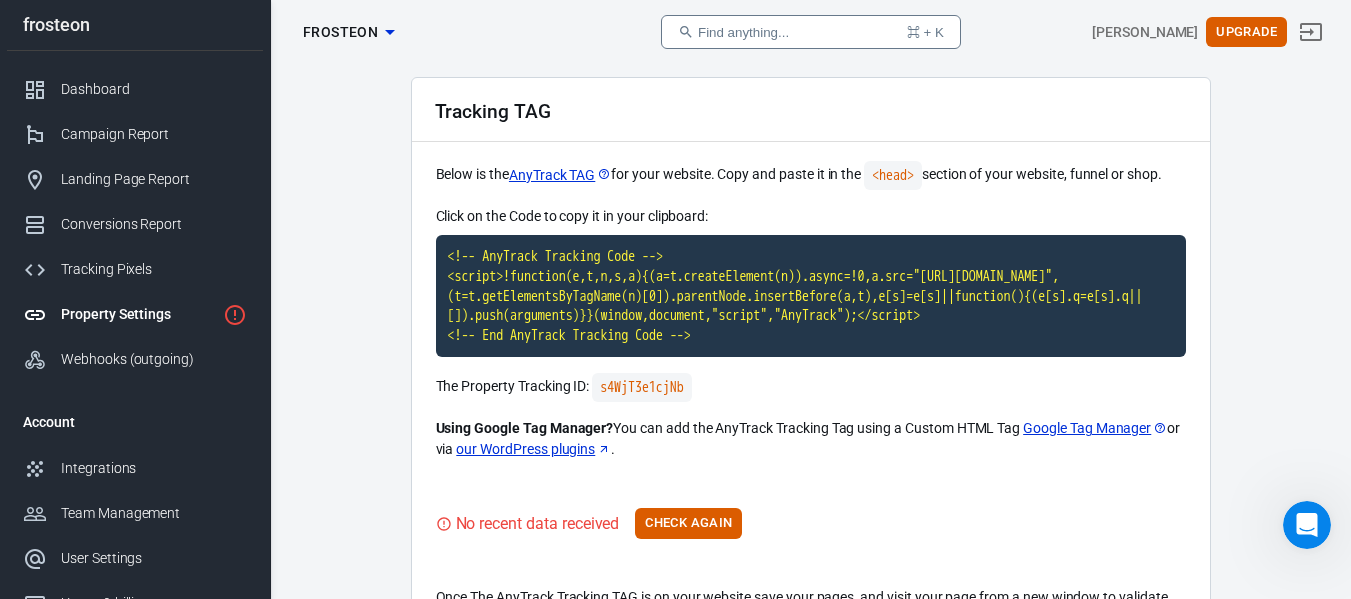scroll, scrollTop: 71, scrollLeft: 0, axis: vertical 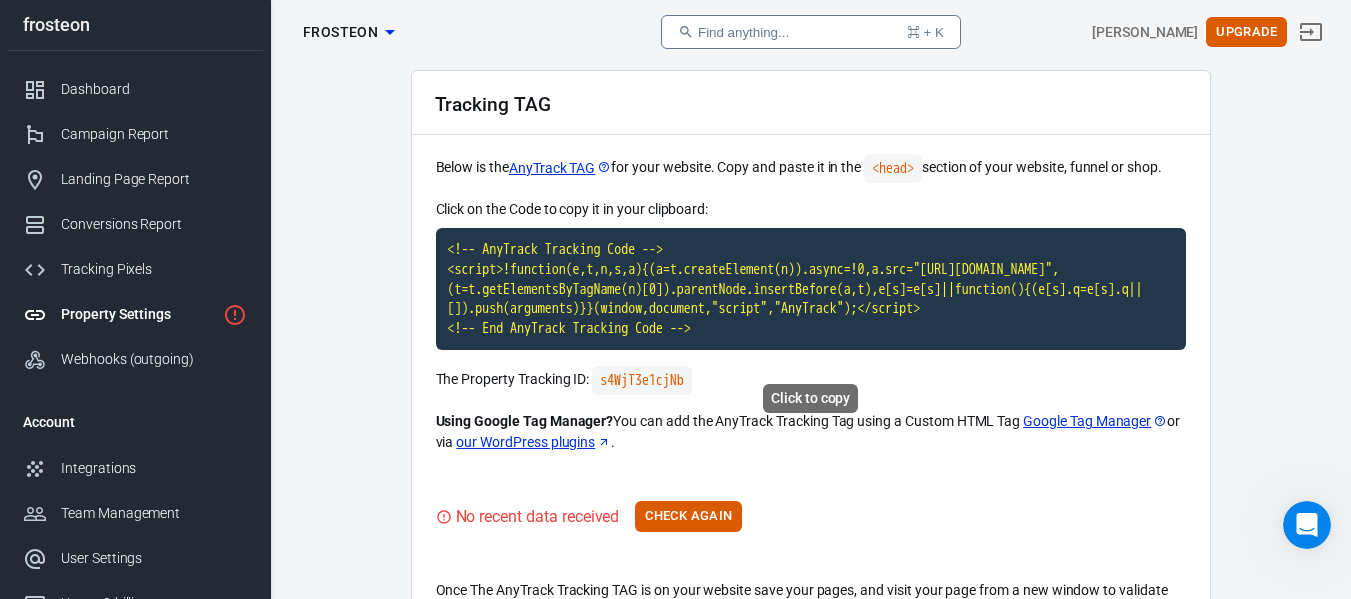 click on "<!-- AnyTrack Tracking Code -->
<script>!function(e,t,n,s,a){(a=t.createElement(n)).async=!0,a.src="[URL][DOMAIN_NAME]",(t=t.getElementsByTagName(n)[0]).parentNode.insertBefore(a,t),e[s]=e[s]||function(){(e[s].q=e[s].q||[]).push(arguments)}}(window,document,"script","AnyTrack");</script>
<!-- End AnyTrack Tracking Code -->" at bounding box center (811, 289) 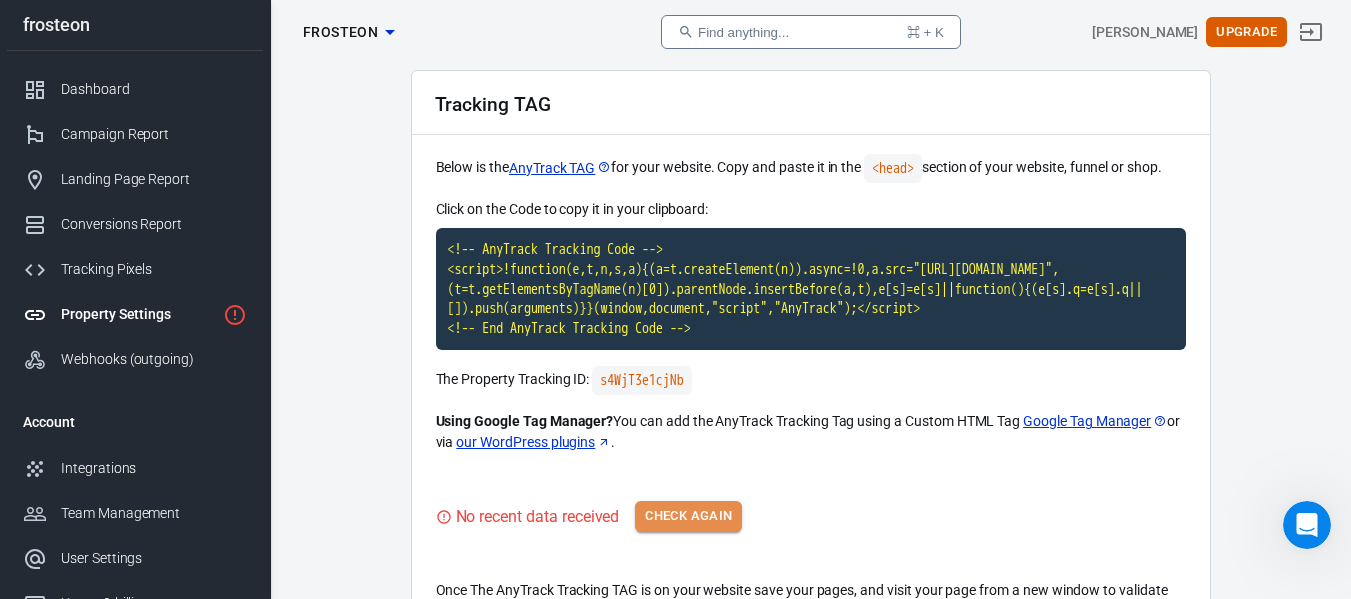 click on "Check Again" at bounding box center [688, 516] 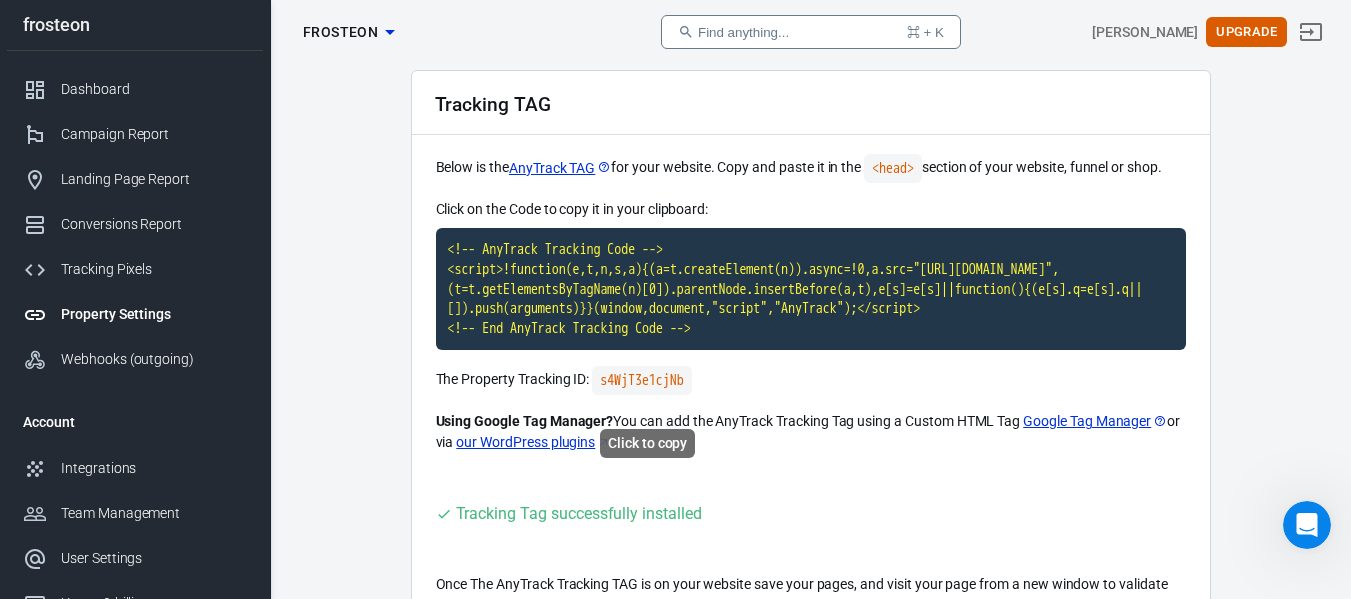 click on "s4WjT3e1cjNb" at bounding box center [641, 380] 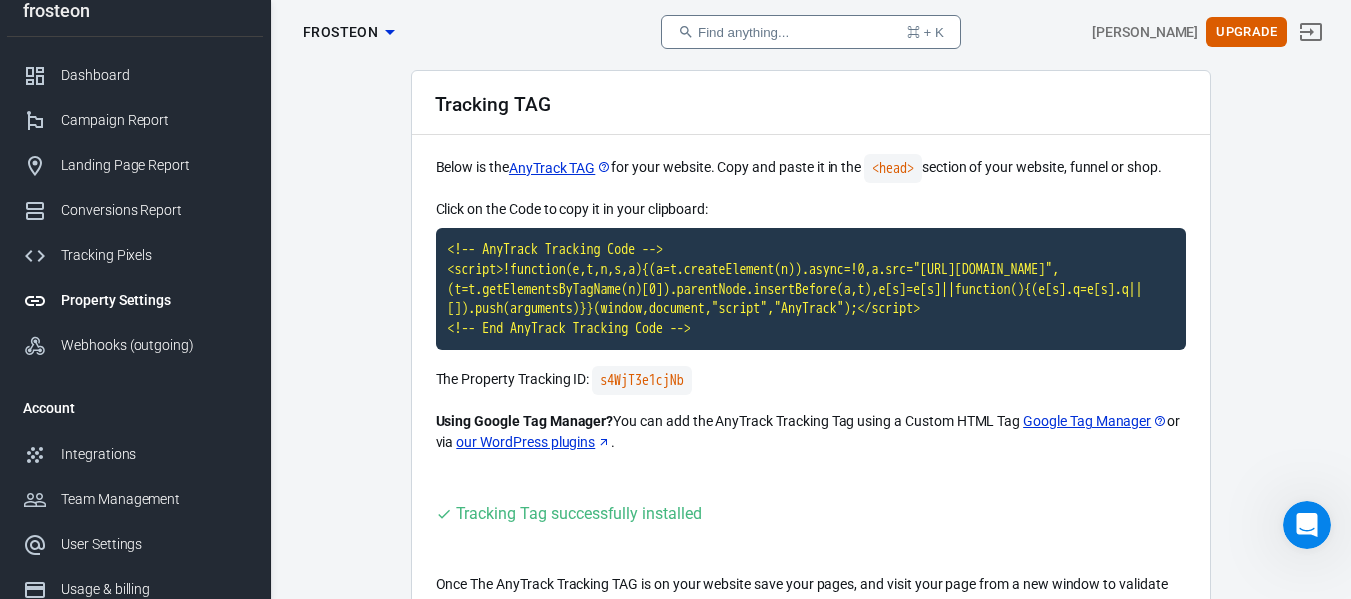 scroll, scrollTop: 0, scrollLeft: 0, axis: both 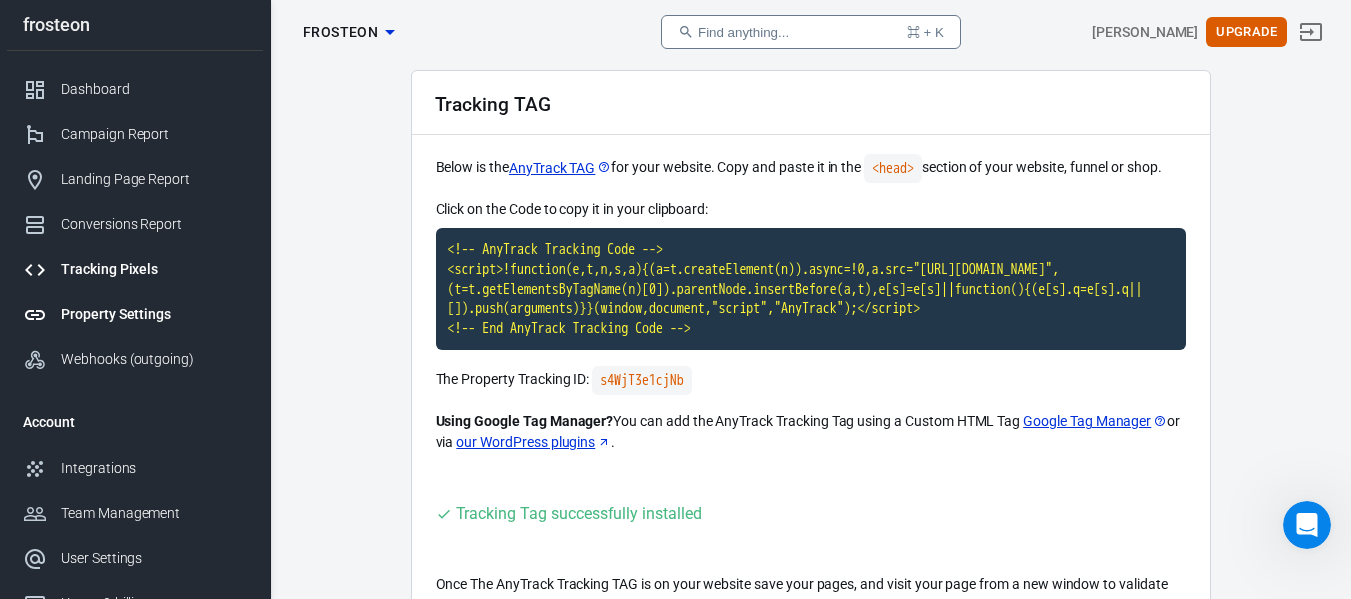 click on "Tracking Pixels" at bounding box center [154, 269] 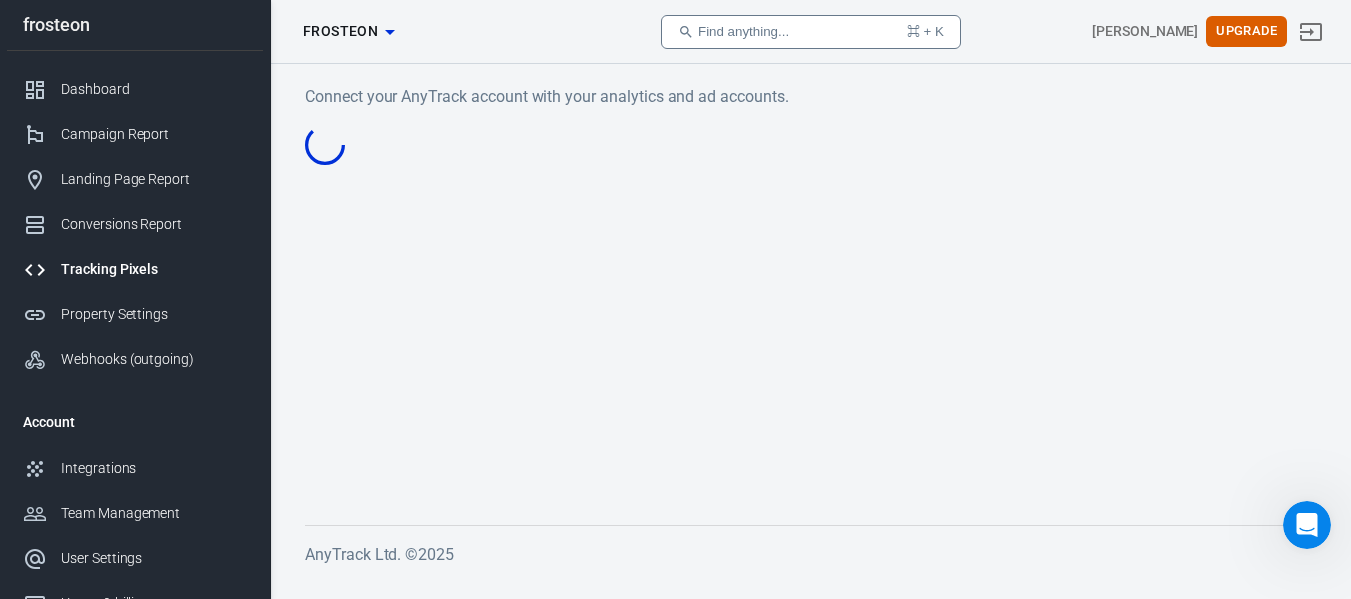 scroll, scrollTop: 0, scrollLeft: 0, axis: both 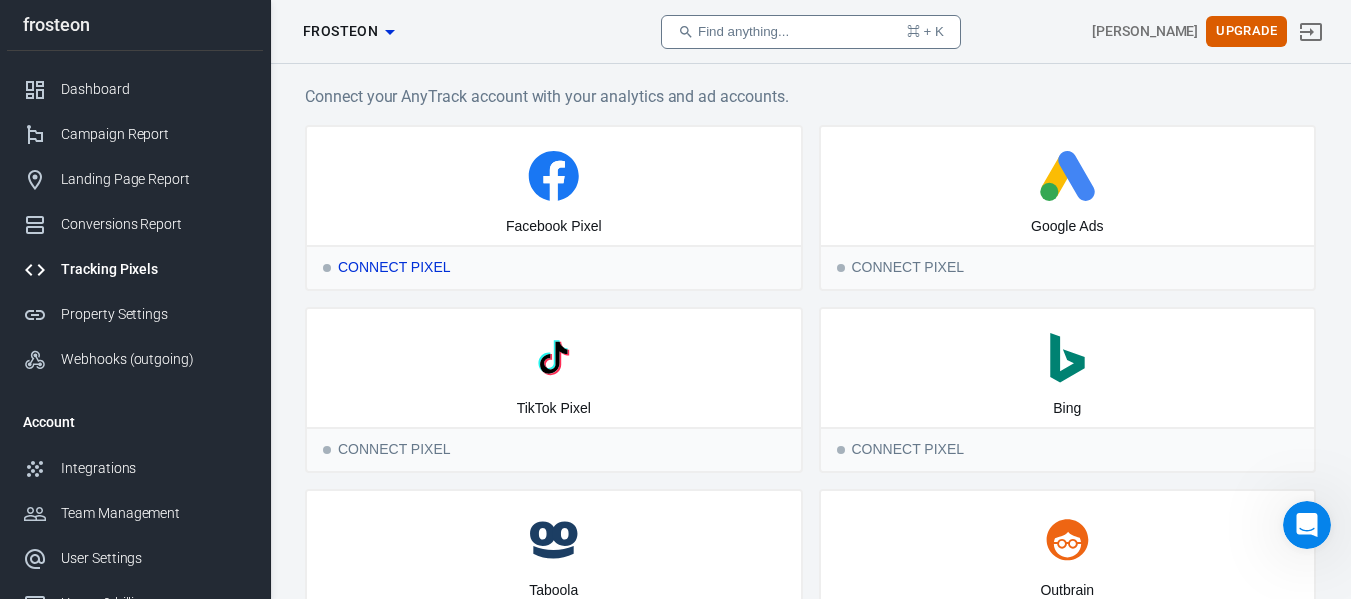 click on "Facebook Pixel" at bounding box center [554, 227] 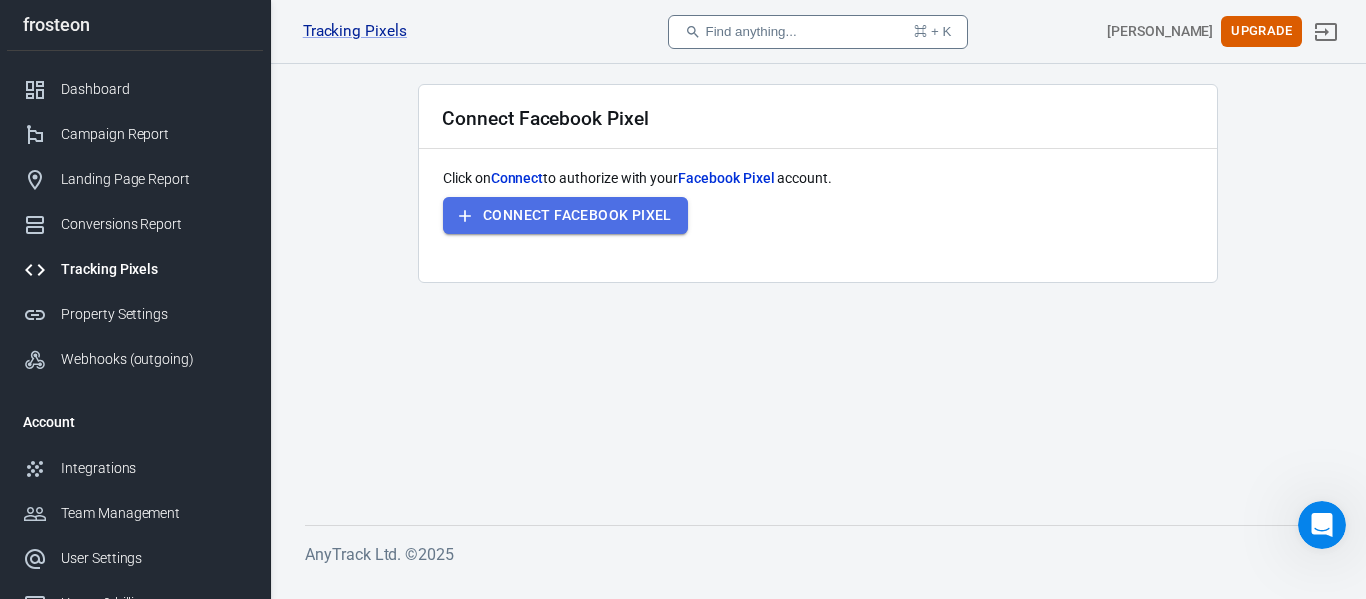 click on "Connect Facebook Pixel" at bounding box center [565, 215] 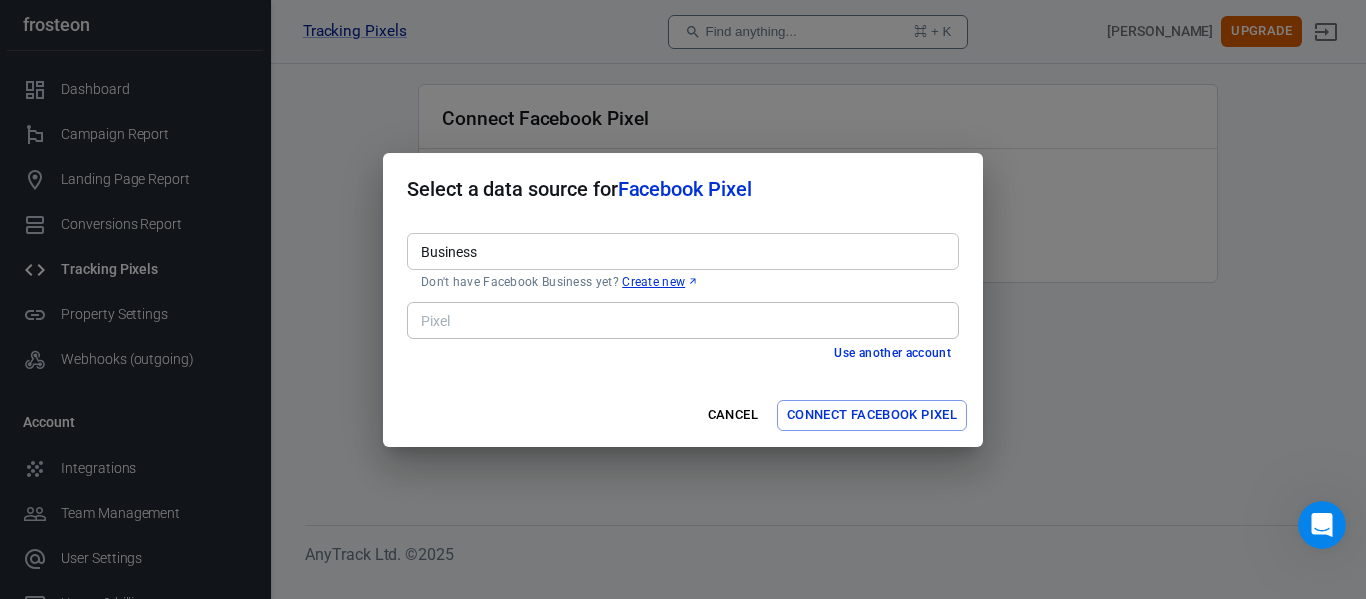 click on "Business" at bounding box center (681, 251) 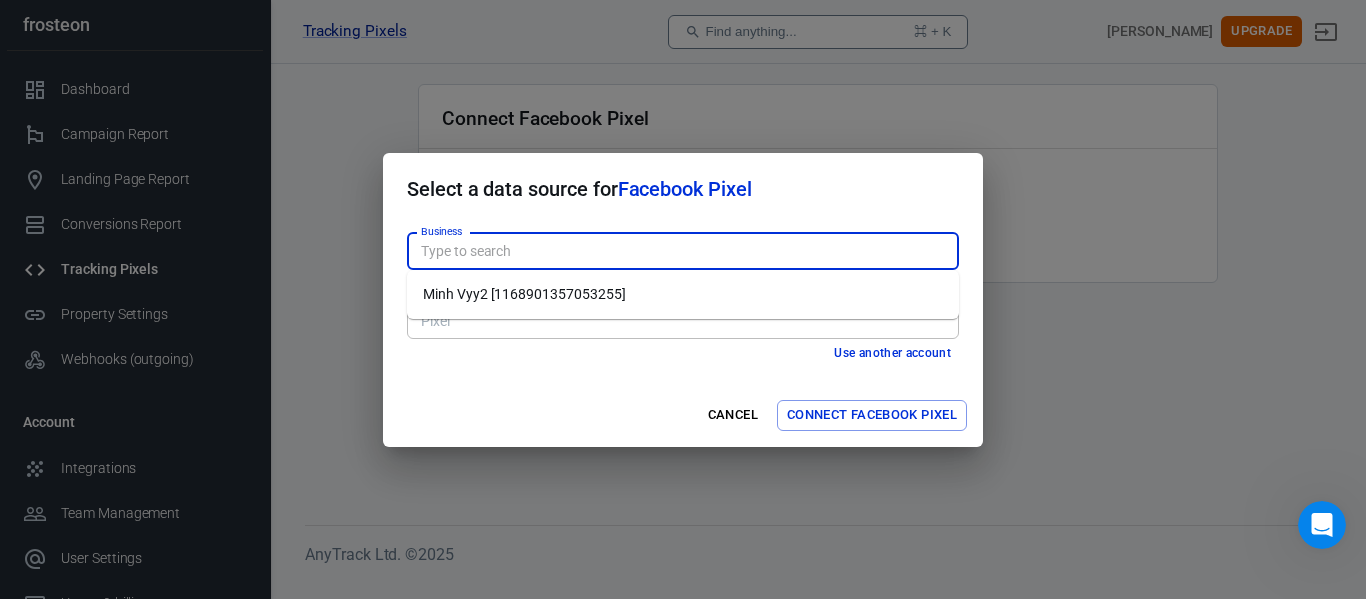 click on "Minh Vyy2 [1168901357053255]" at bounding box center (683, 294) 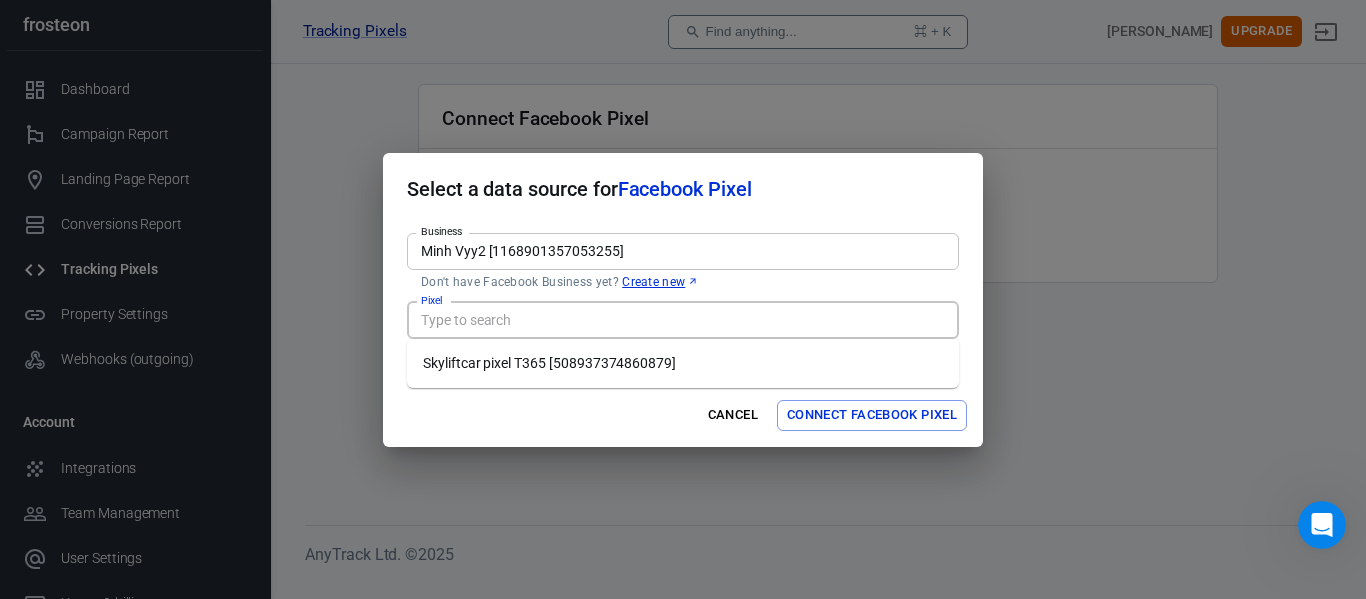 click on "Pixel" at bounding box center [681, 320] 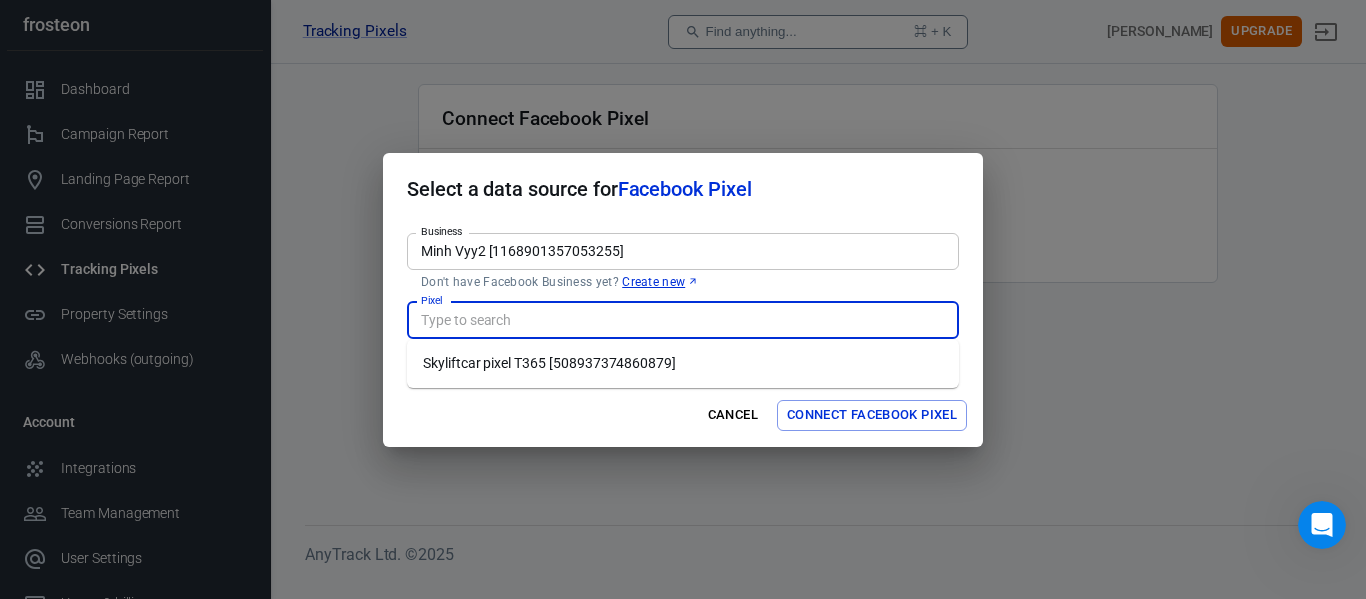 click on "Skyliftcar pixel T365 [508937374860879]" at bounding box center (683, 363) 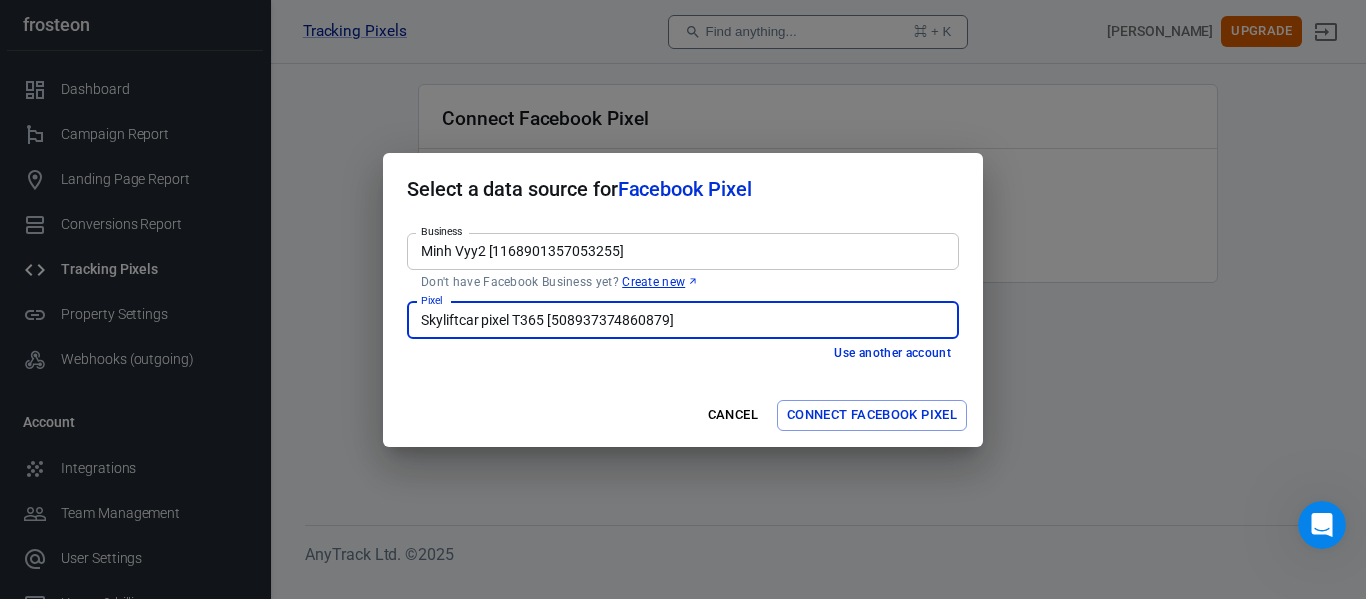 click on "Connect Facebook Pixel" at bounding box center [872, 415] 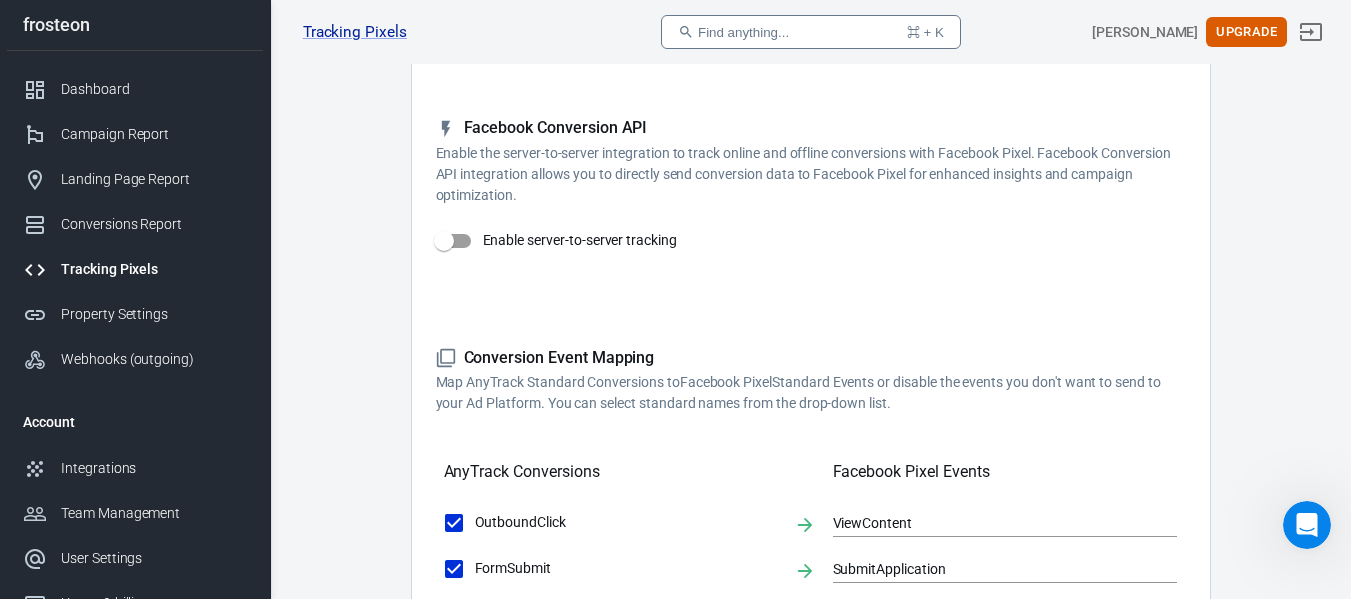 scroll, scrollTop: 373, scrollLeft: 0, axis: vertical 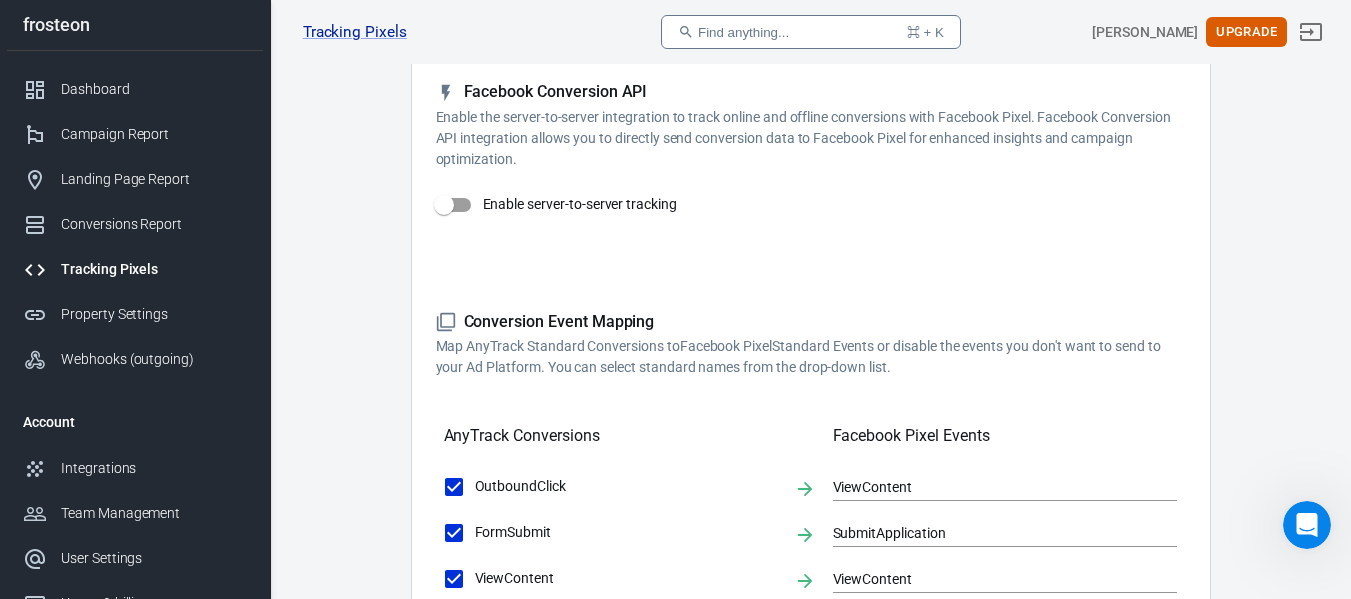 click on "Enable server-to-server tracking" at bounding box center (444, 205) 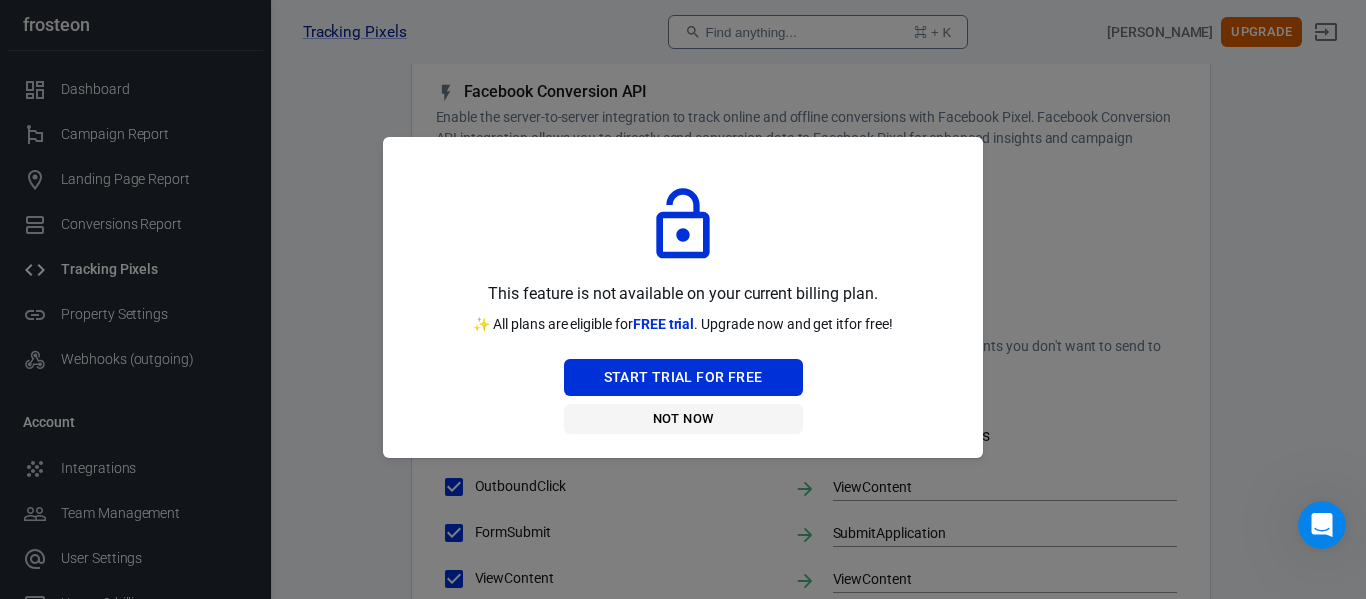 click on "Not Now" at bounding box center [683, 419] 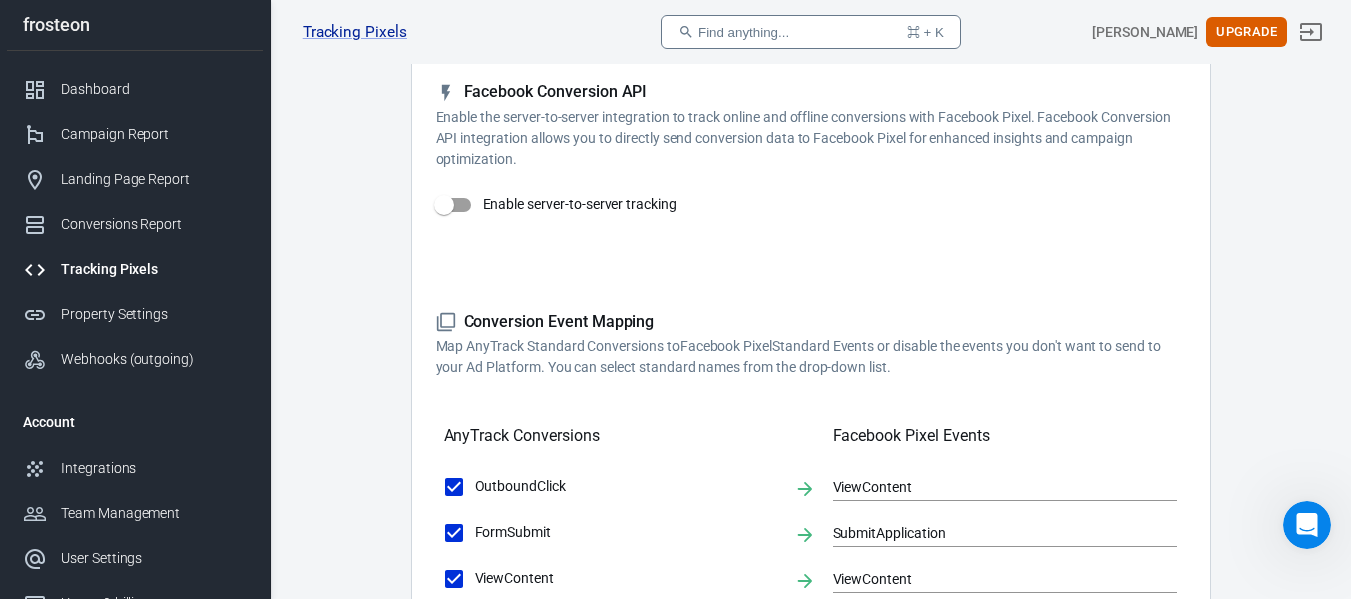 click on "Enable server-to-server tracking" at bounding box center (444, 205) 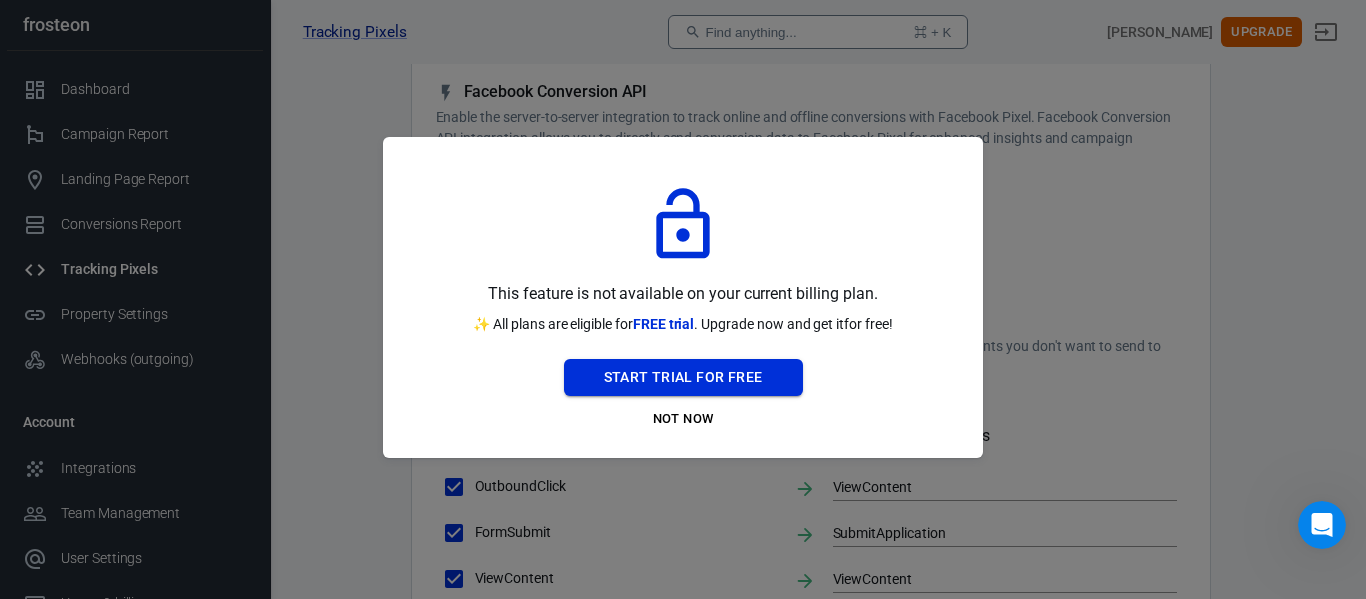 click on "Start Trial For Free" at bounding box center [683, 377] 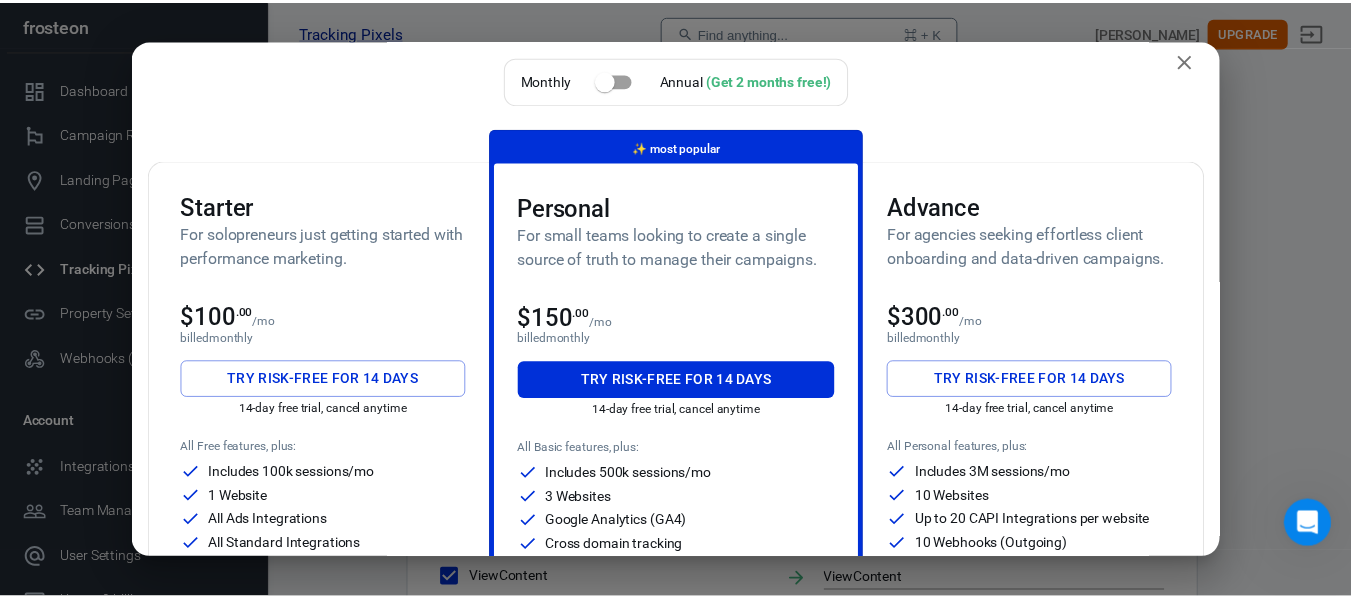scroll, scrollTop: 22, scrollLeft: 0, axis: vertical 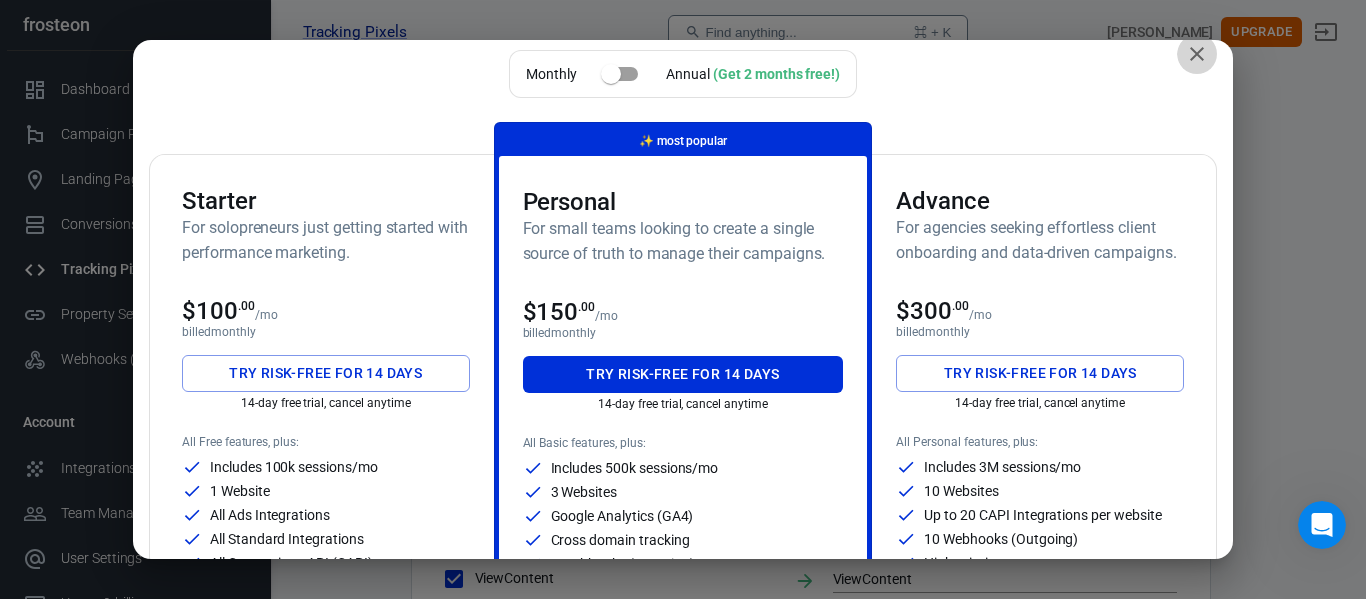 click 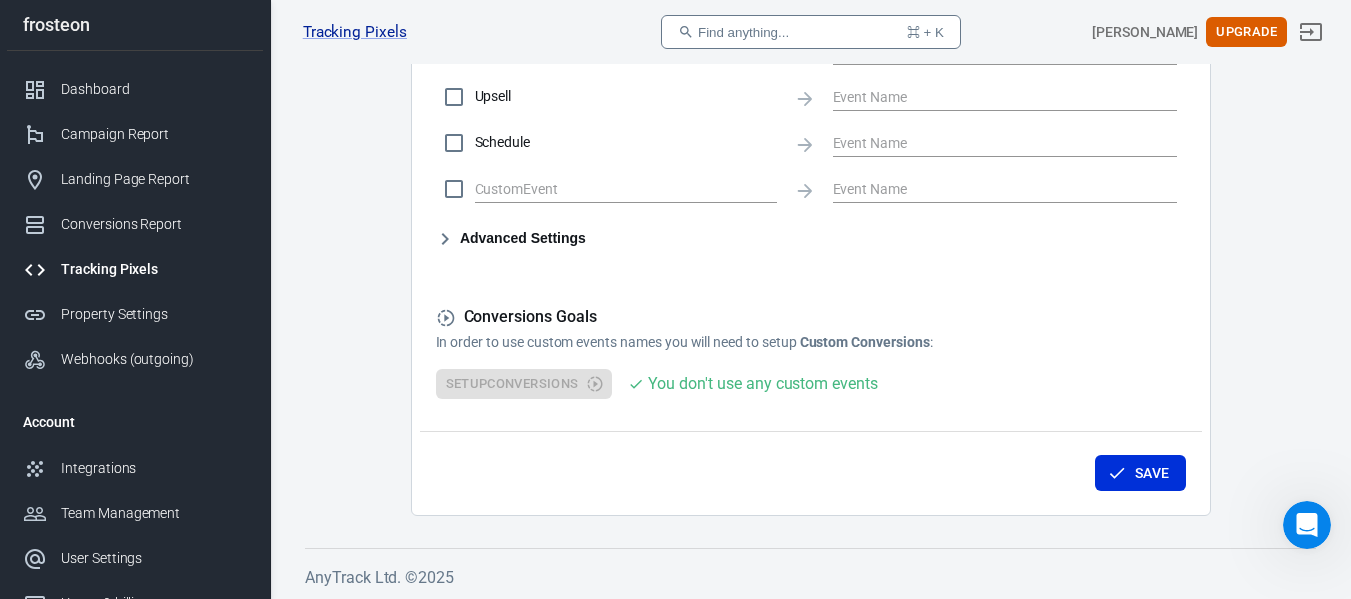 scroll, scrollTop: 1163, scrollLeft: 0, axis: vertical 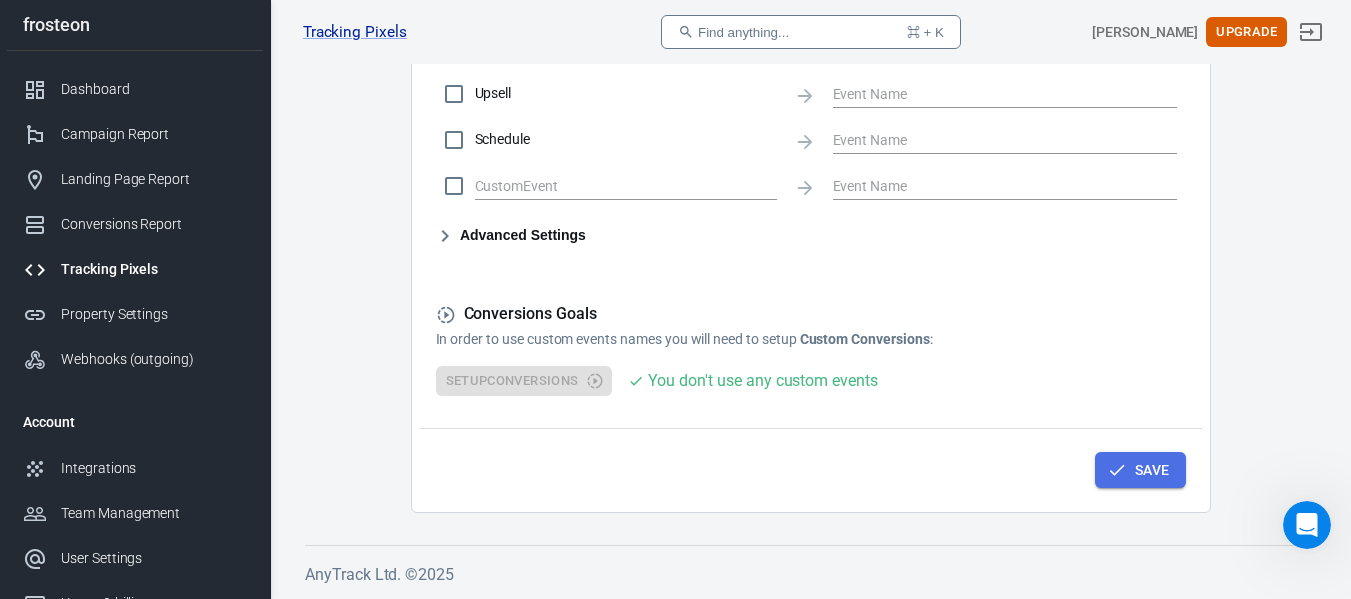 click on "Save" at bounding box center [1152, 470] 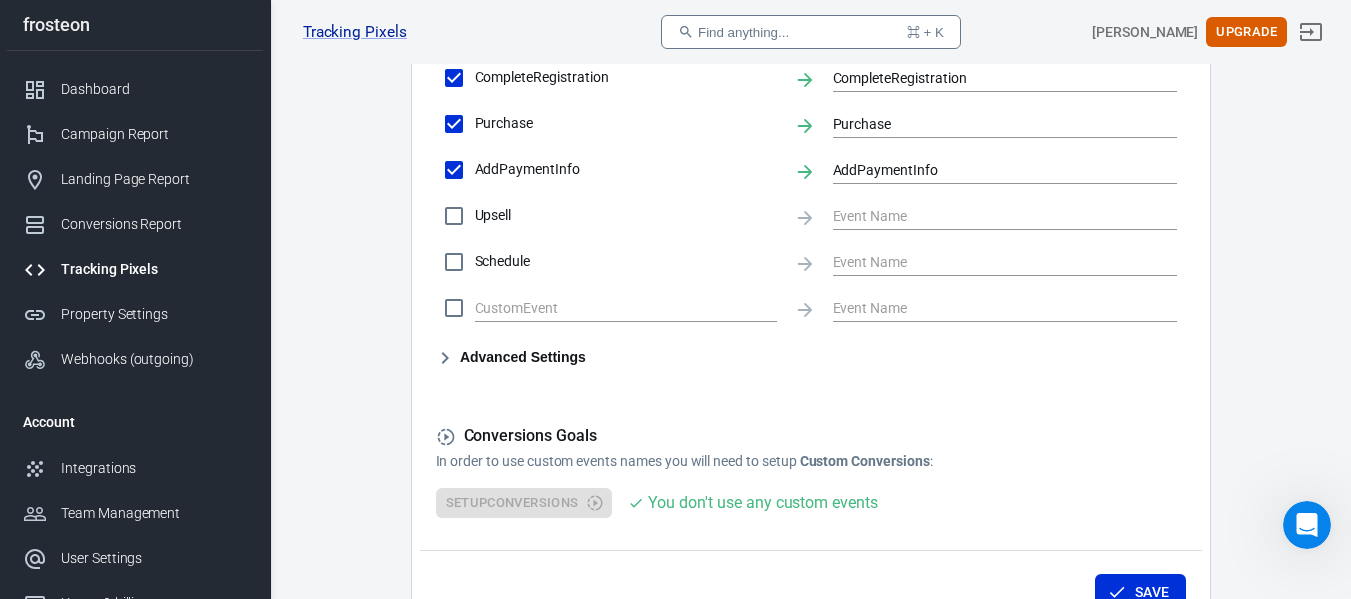 scroll, scrollTop: 1163, scrollLeft: 0, axis: vertical 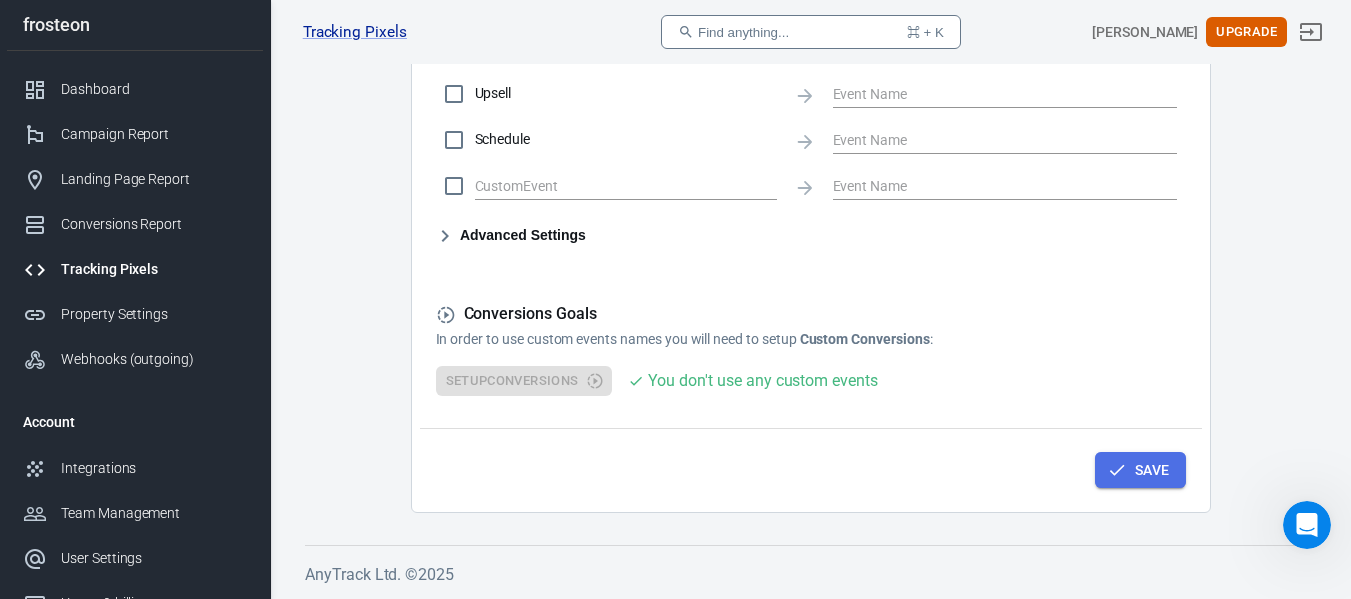 click on "Save" at bounding box center [1152, 470] 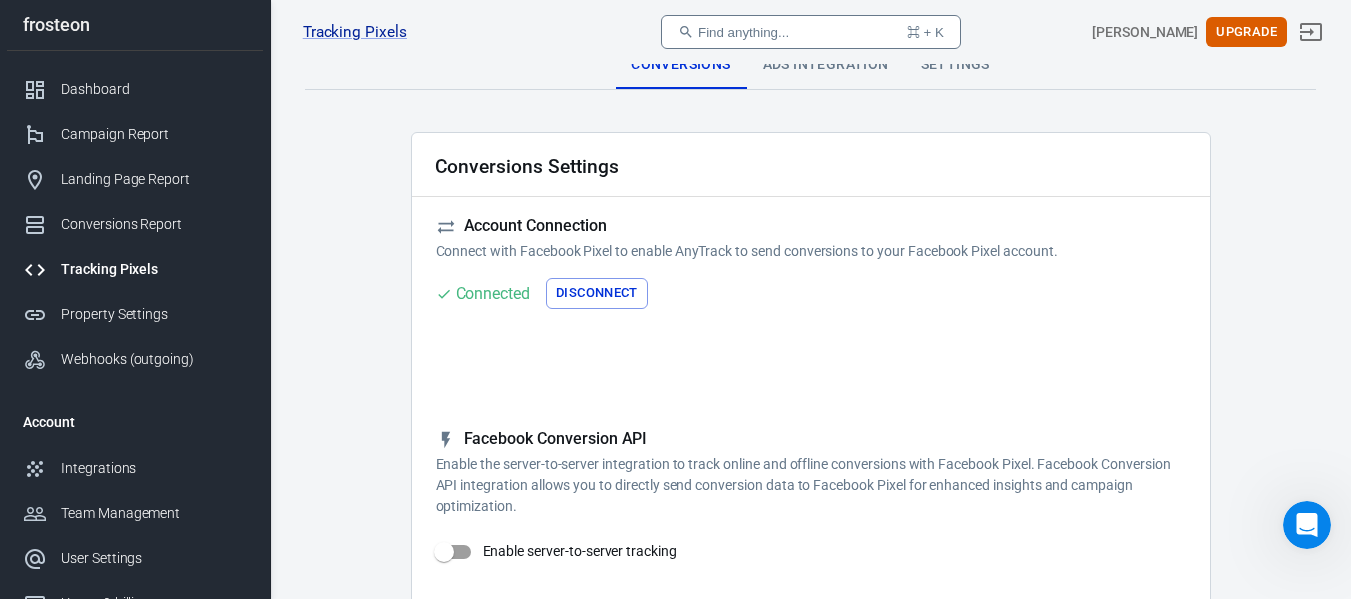 scroll, scrollTop: 0, scrollLeft: 0, axis: both 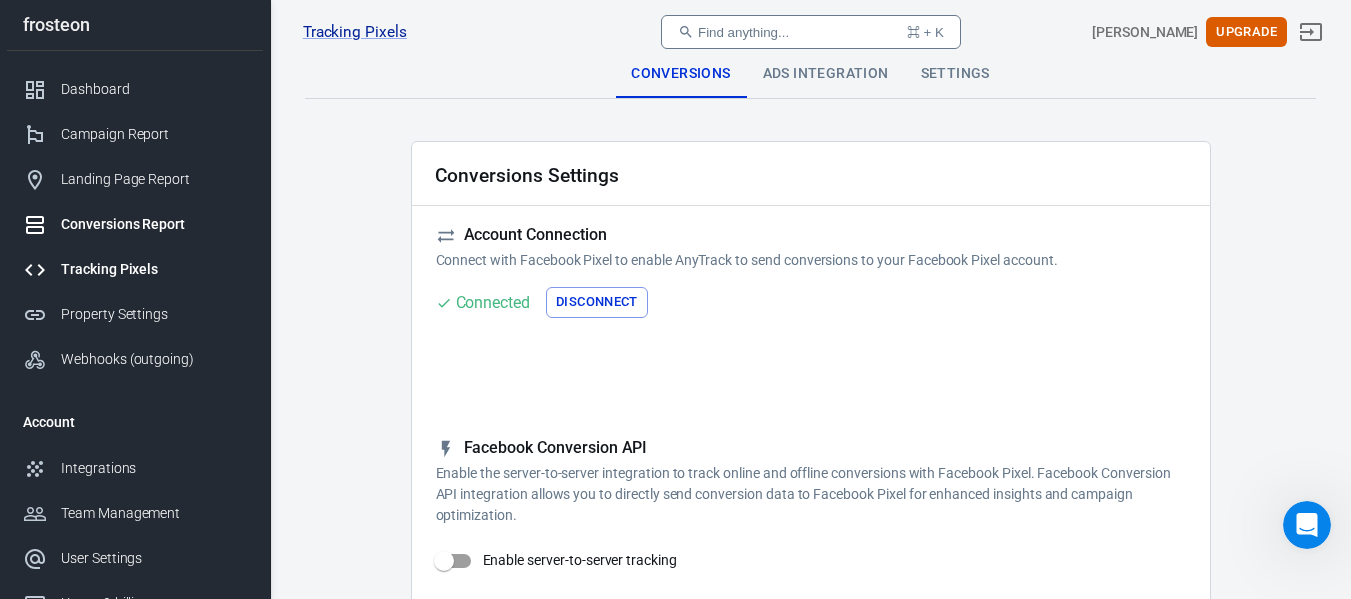 click on "Conversions Report" at bounding box center (154, 224) 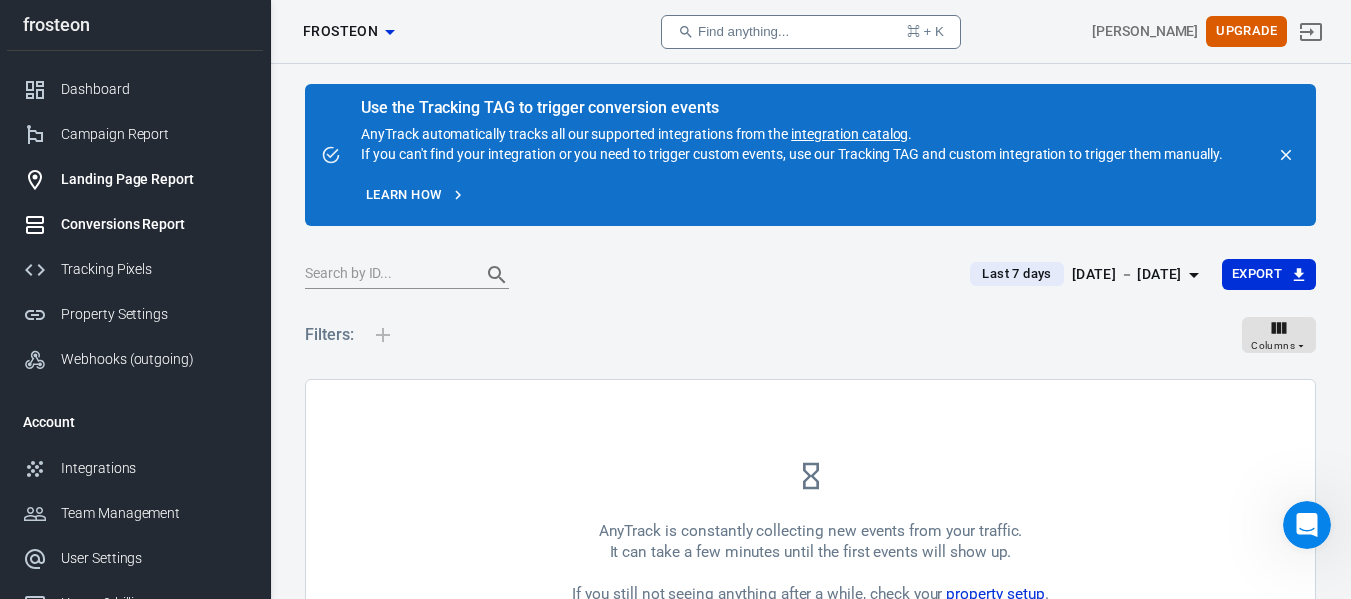 click on "Landing Page Report" at bounding box center (154, 179) 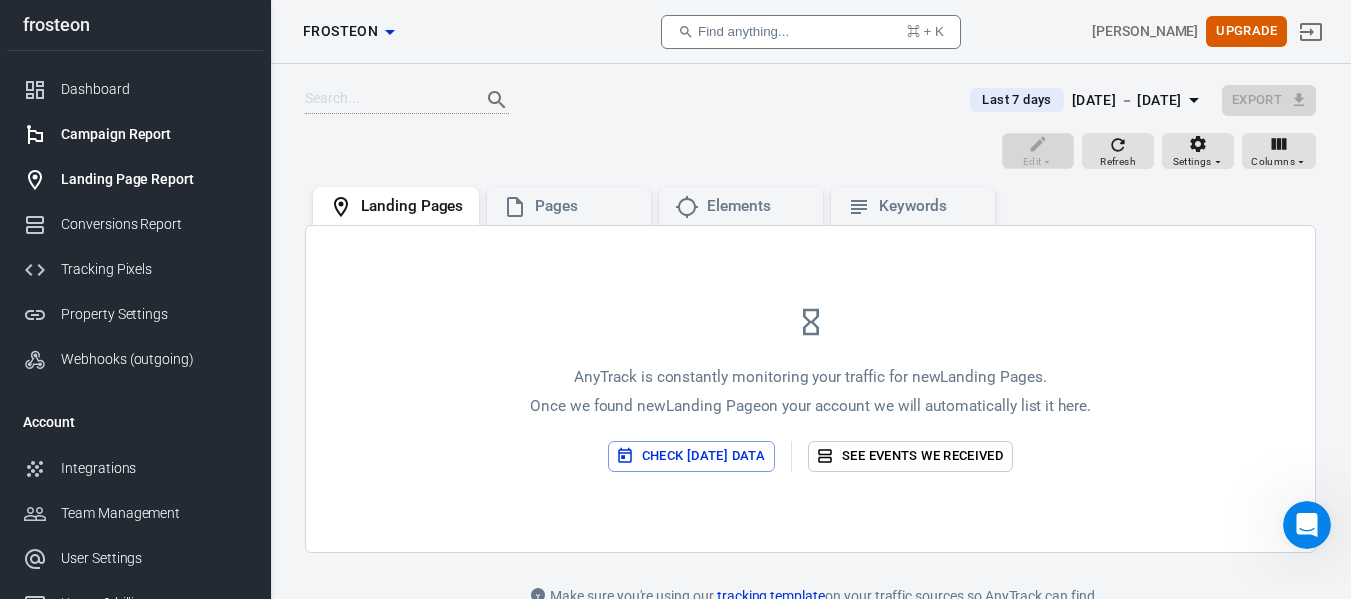 click on "Campaign Report" at bounding box center (154, 134) 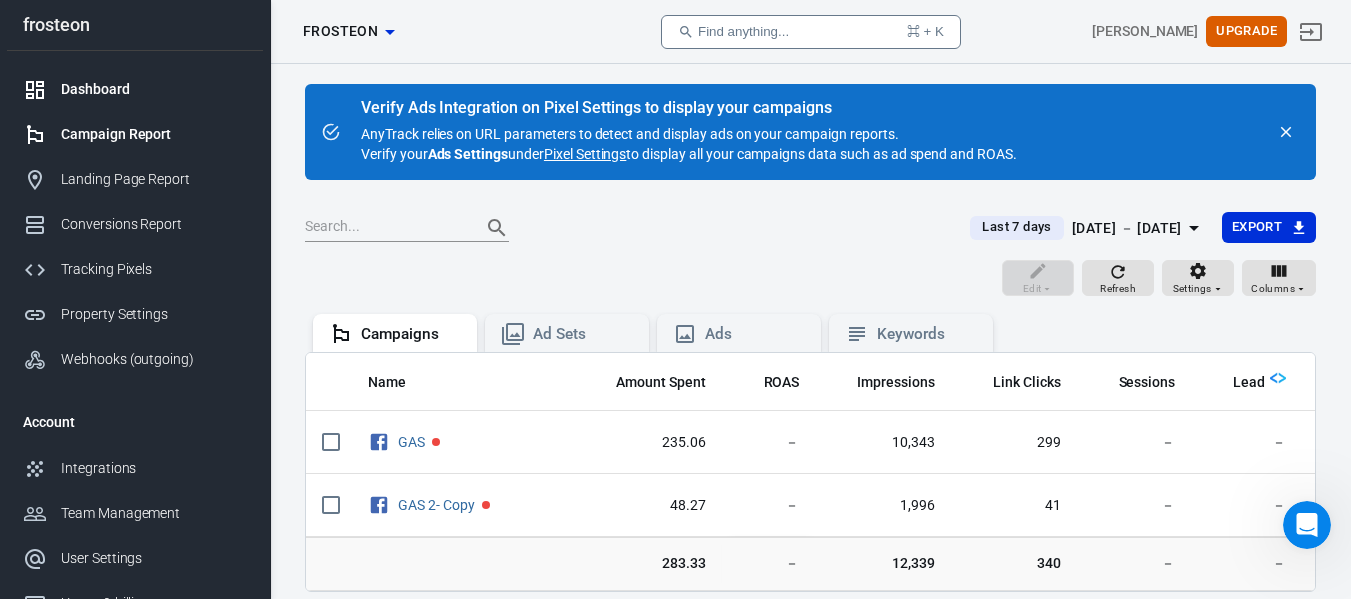click on "Dashboard" at bounding box center [154, 89] 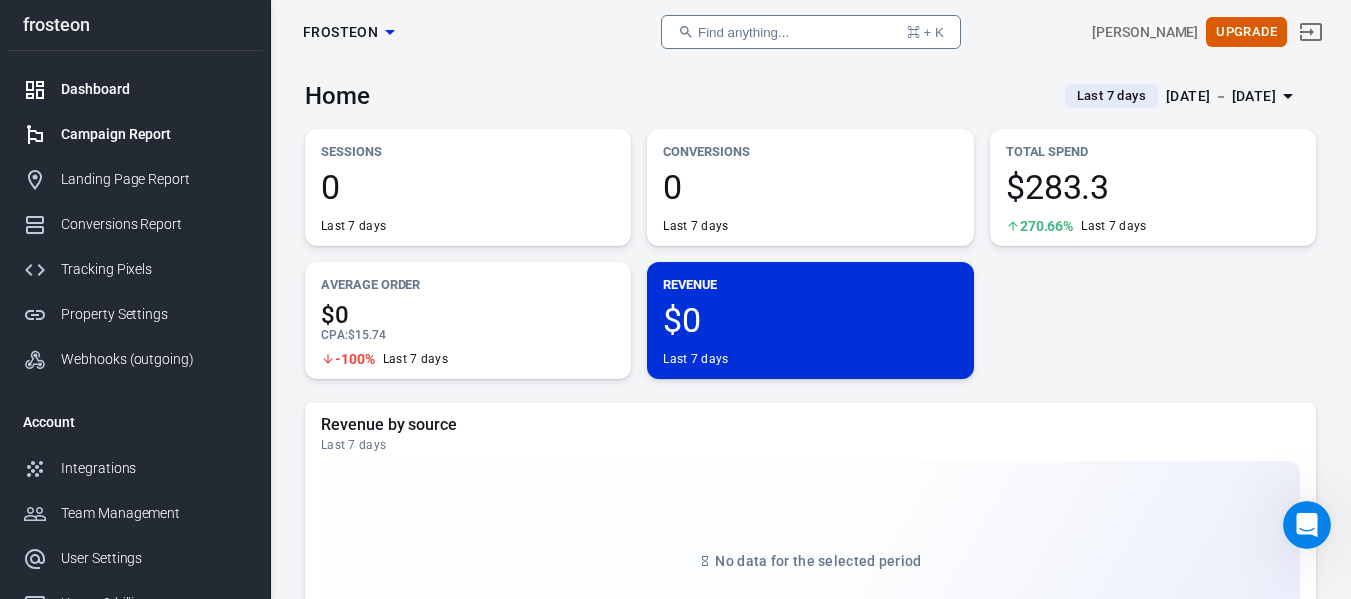 click on "Campaign Report" at bounding box center (154, 134) 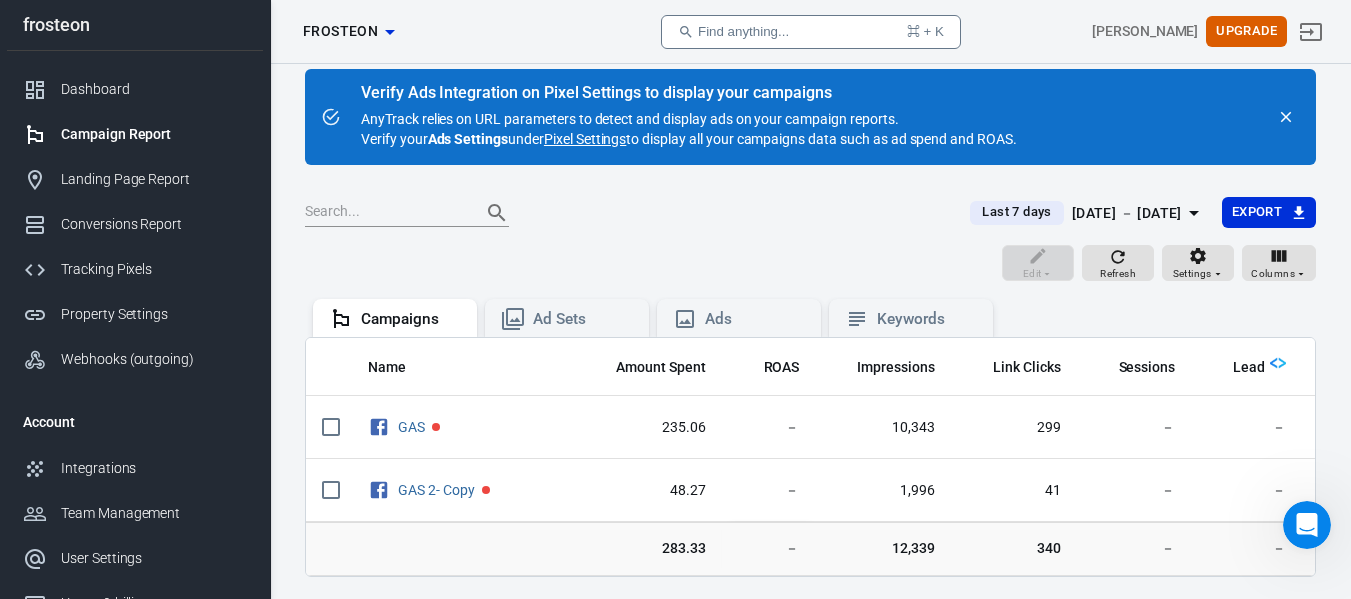 scroll, scrollTop: 0, scrollLeft: 0, axis: both 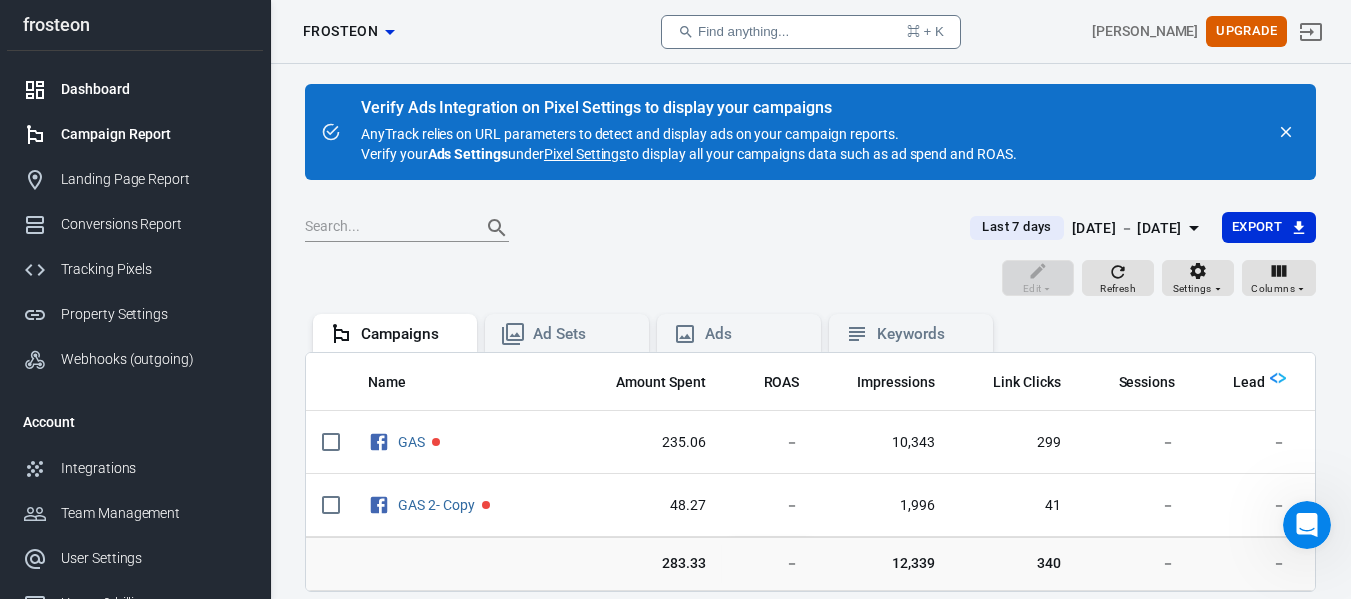 click on "Dashboard" at bounding box center [154, 89] 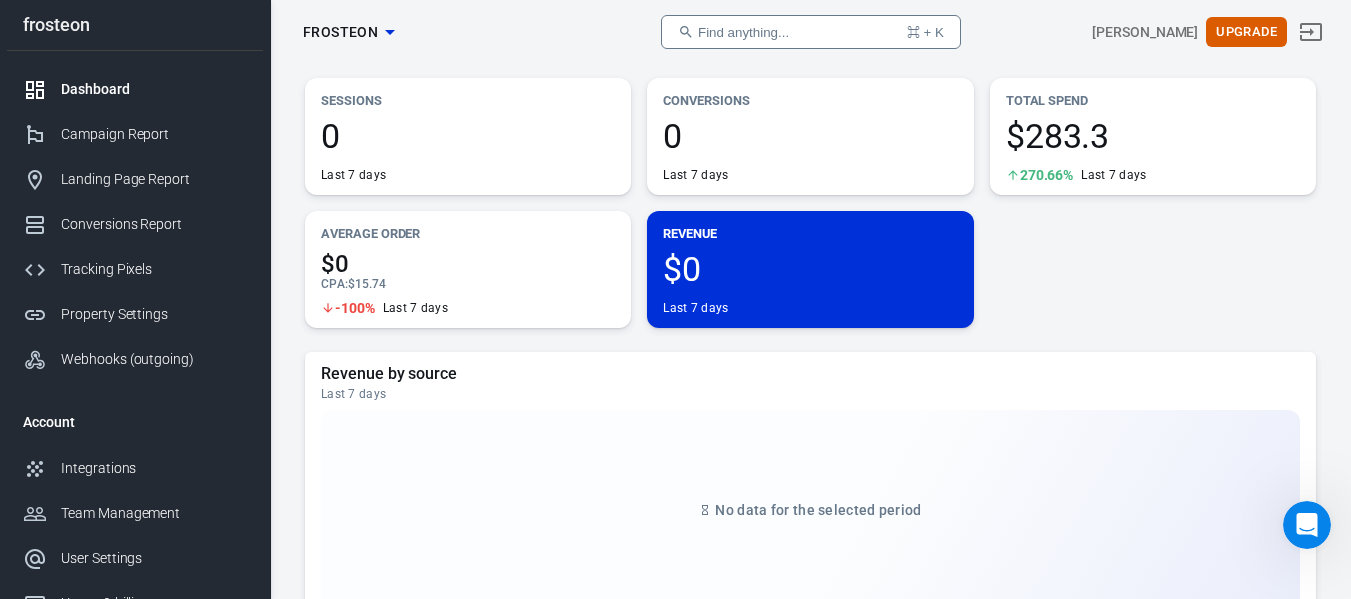 scroll, scrollTop: 0, scrollLeft: 0, axis: both 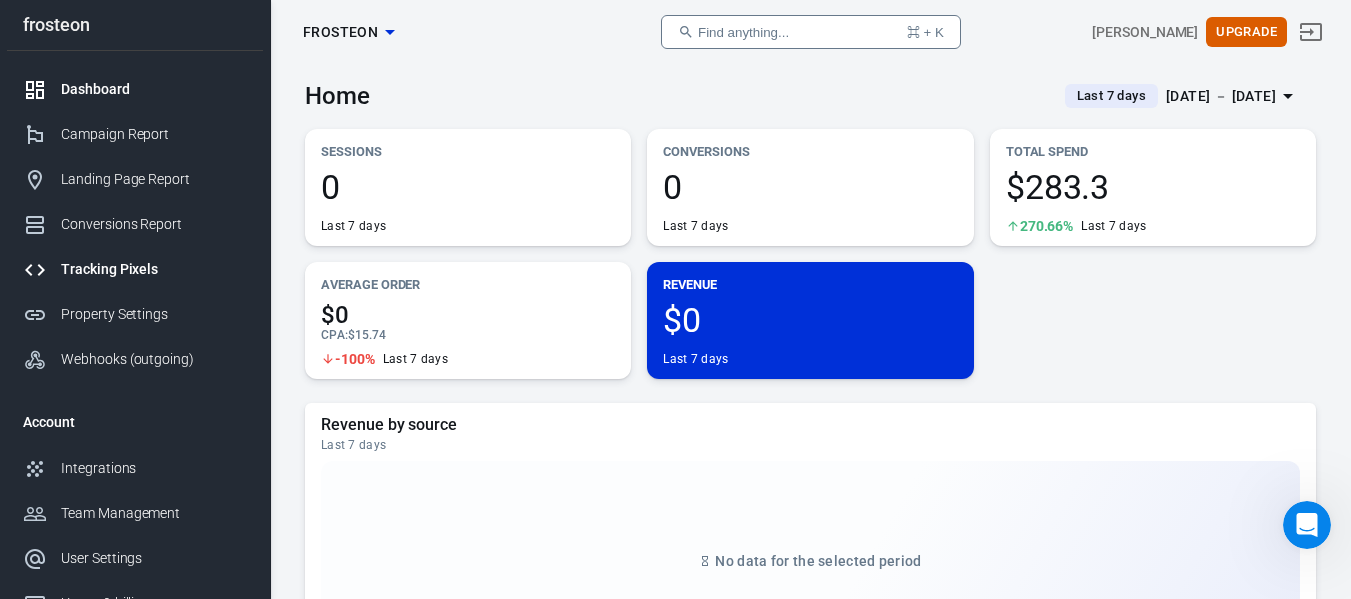 click on "Tracking Pixels" at bounding box center (154, 269) 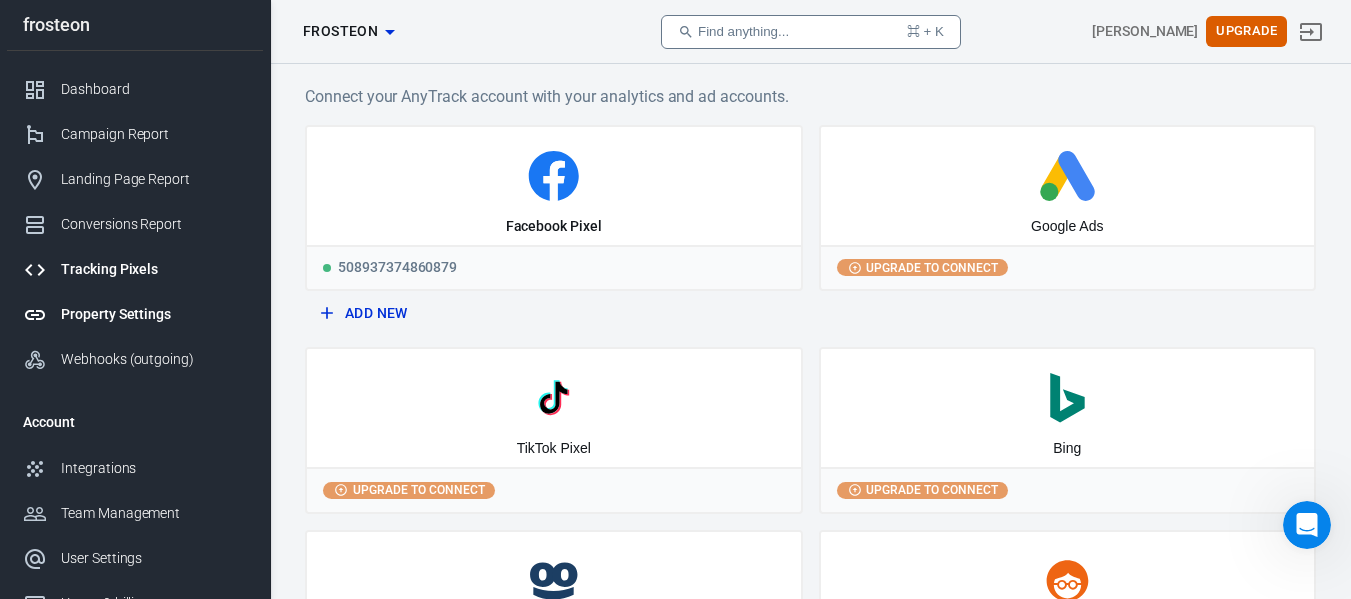 click on "Property Settings" at bounding box center (154, 314) 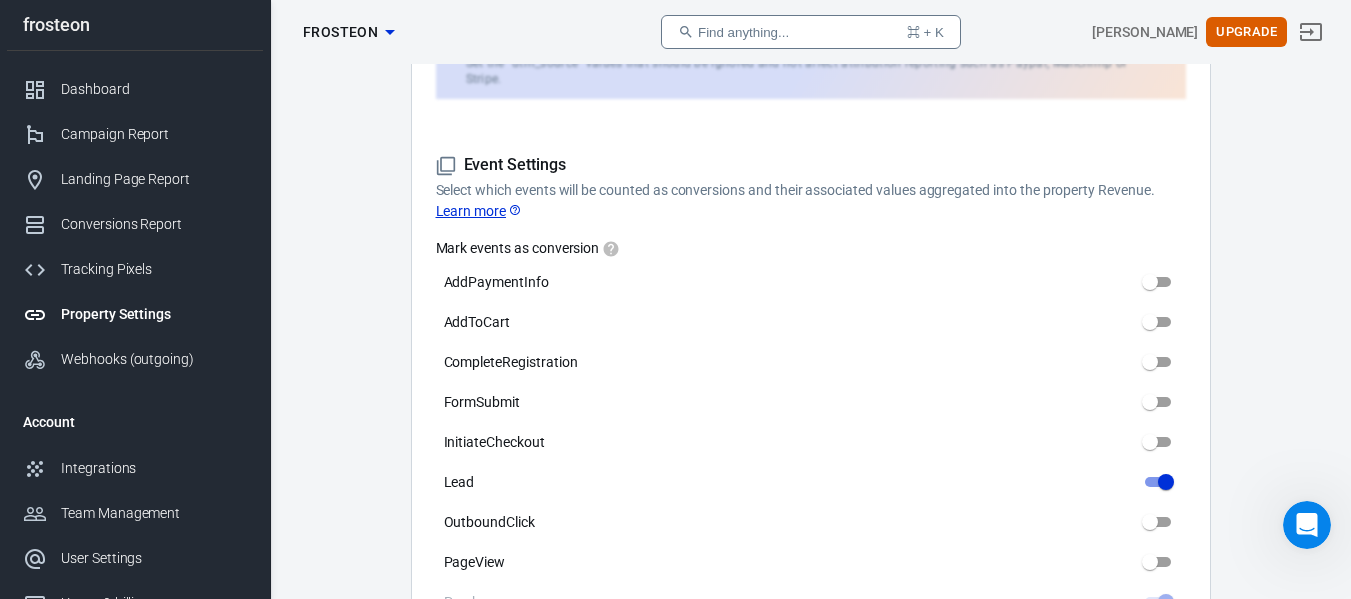 scroll, scrollTop: 904, scrollLeft: 0, axis: vertical 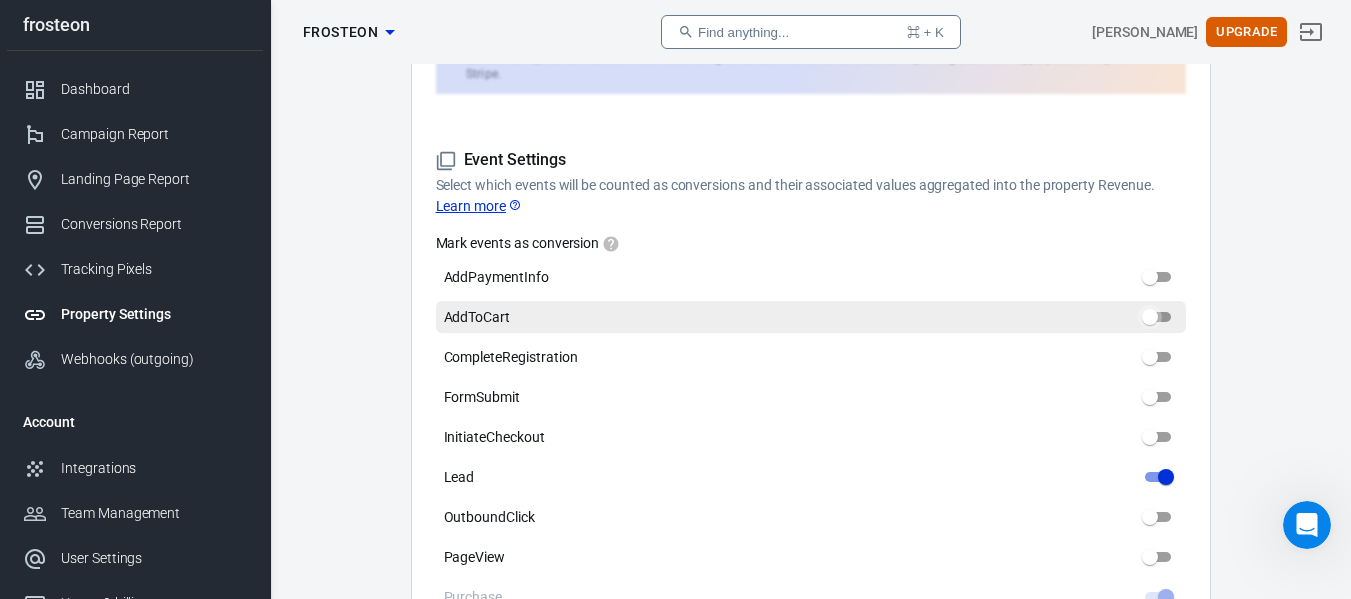 click on "AddToCart" at bounding box center (1150, 317) 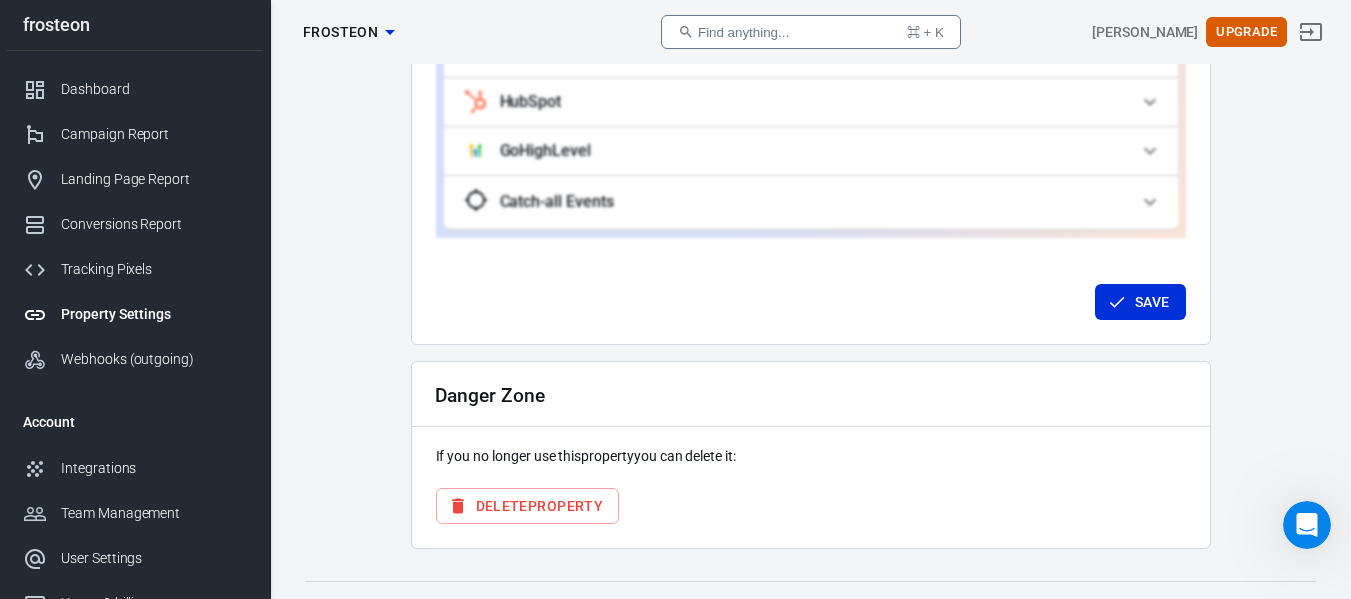 scroll, scrollTop: 2150, scrollLeft: 0, axis: vertical 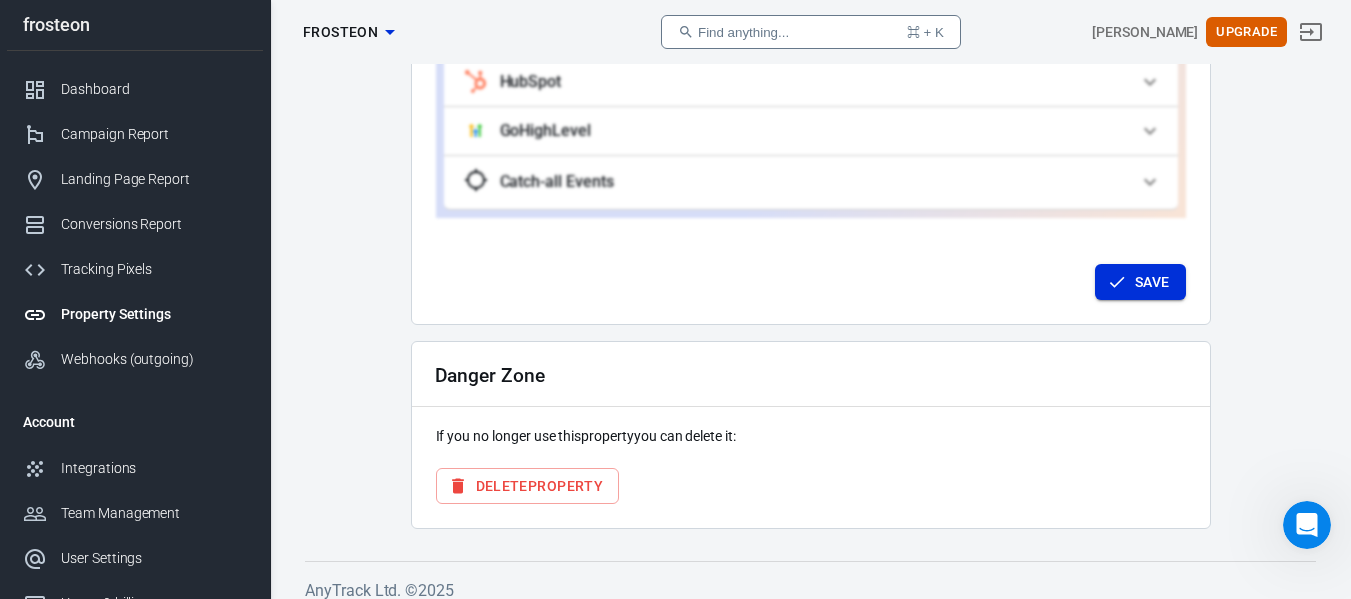 click on "Save" at bounding box center [1152, 282] 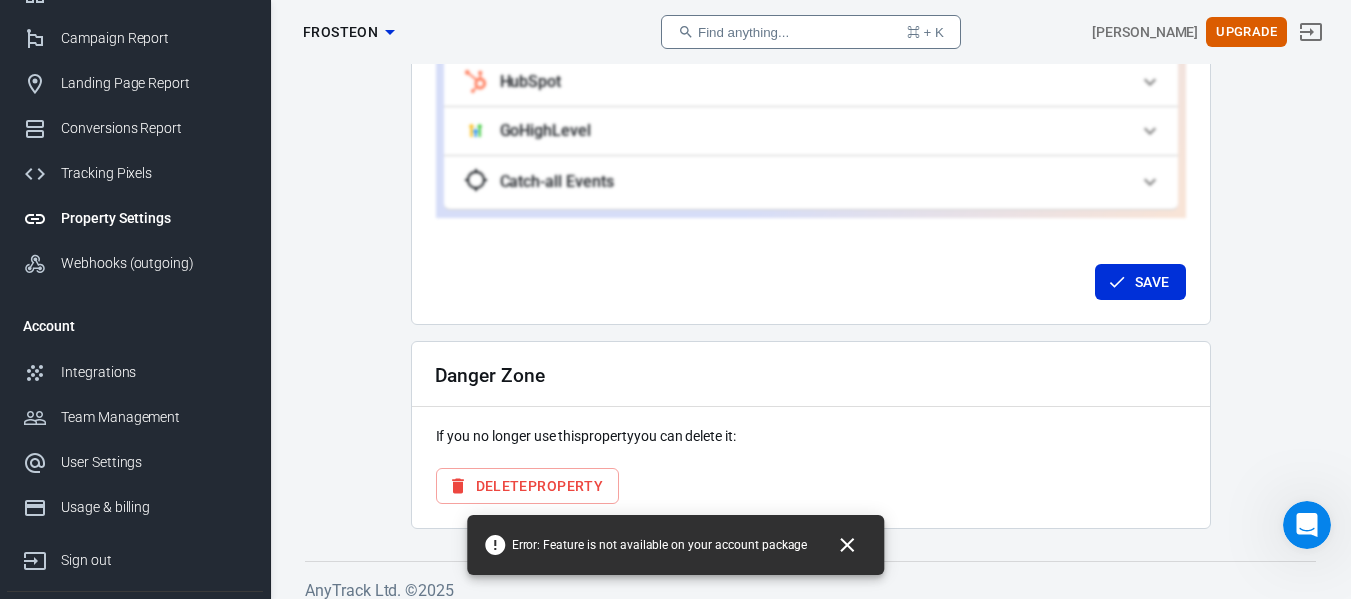 scroll, scrollTop: 0, scrollLeft: 0, axis: both 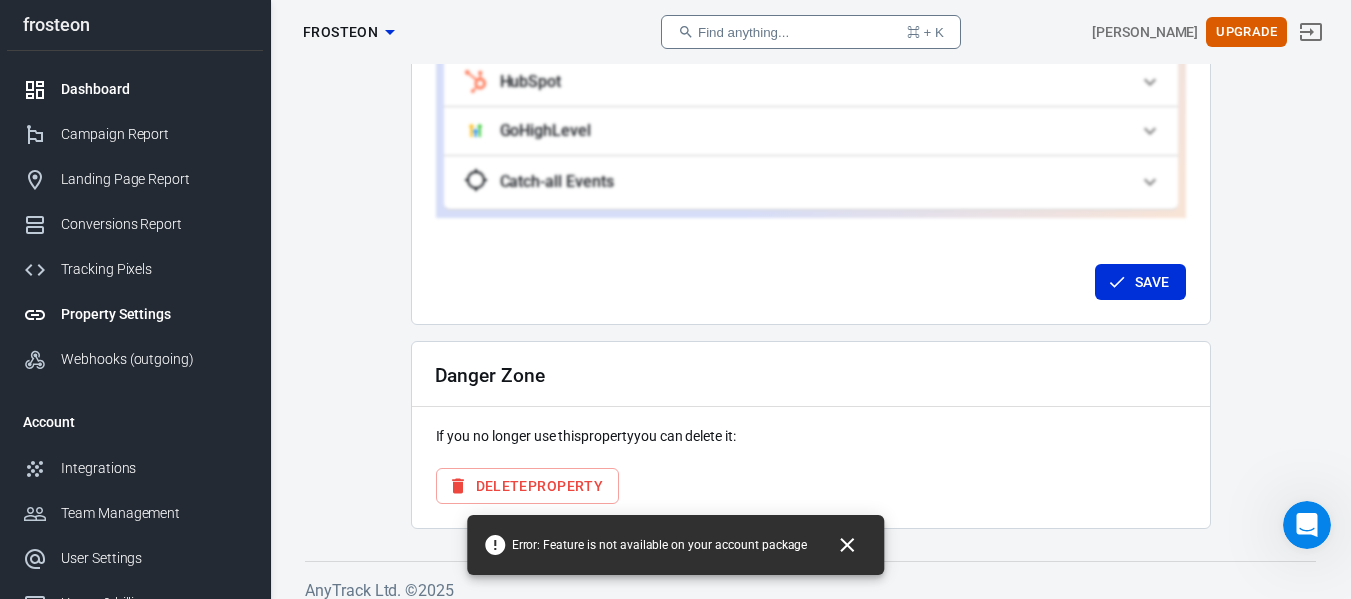 click on "Dashboard" at bounding box center (154, 89) 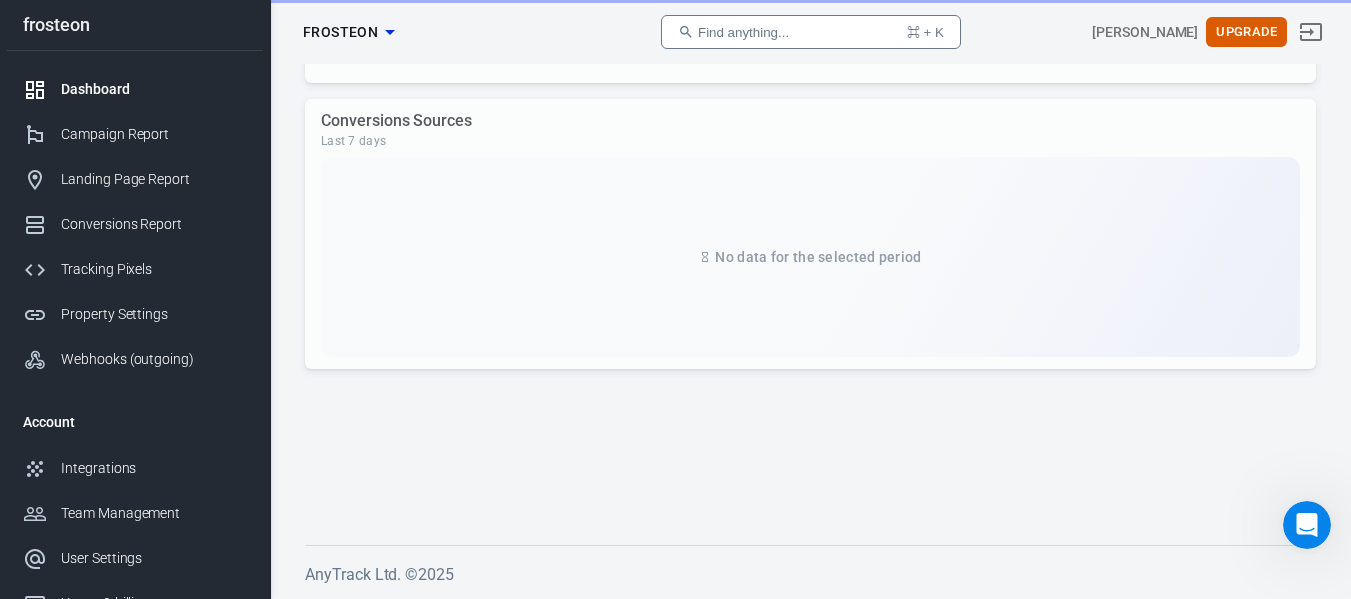 scroll, scrollTop: 2024, scrollLeft: 0, axis: vertical 